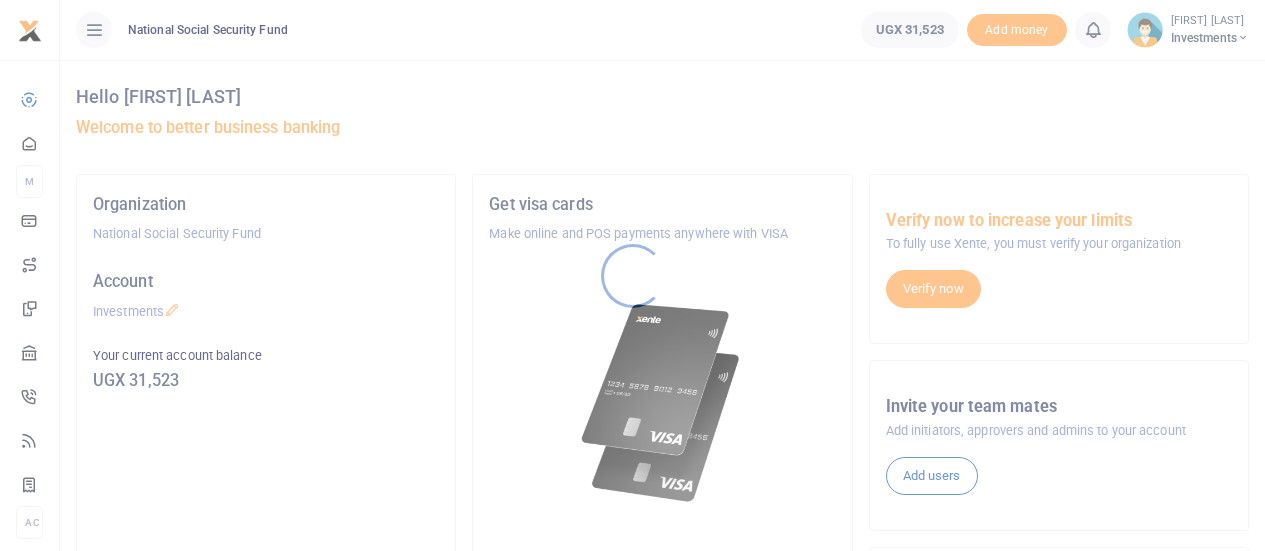 scroll, scrollTop: 0, scrollLeft: 0, axis: both 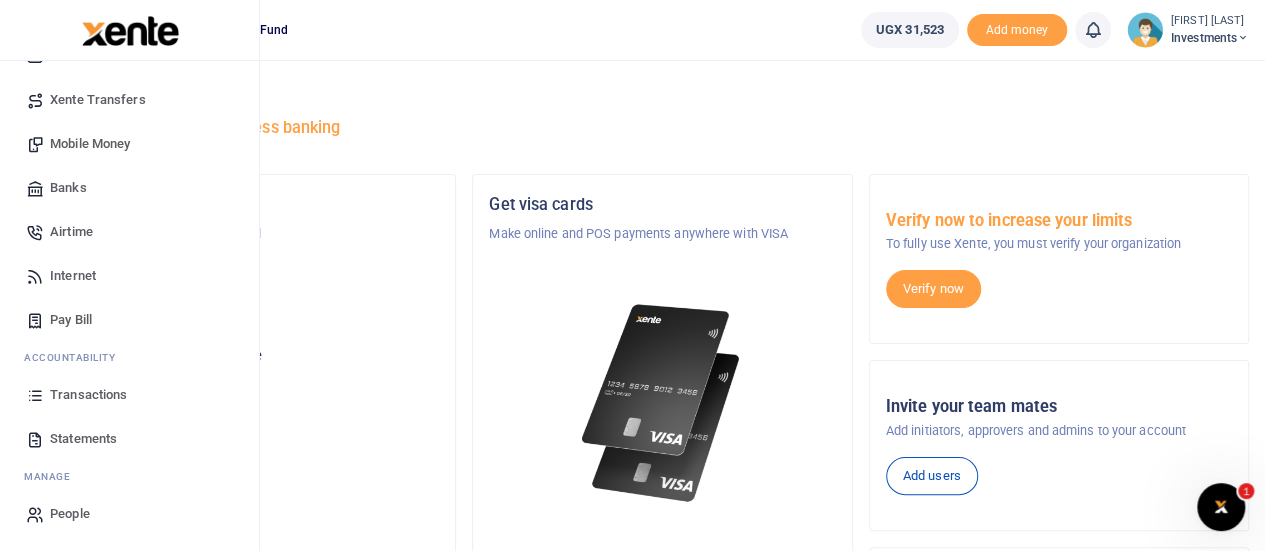 click on "Statements" at bounding box center (83, 439) 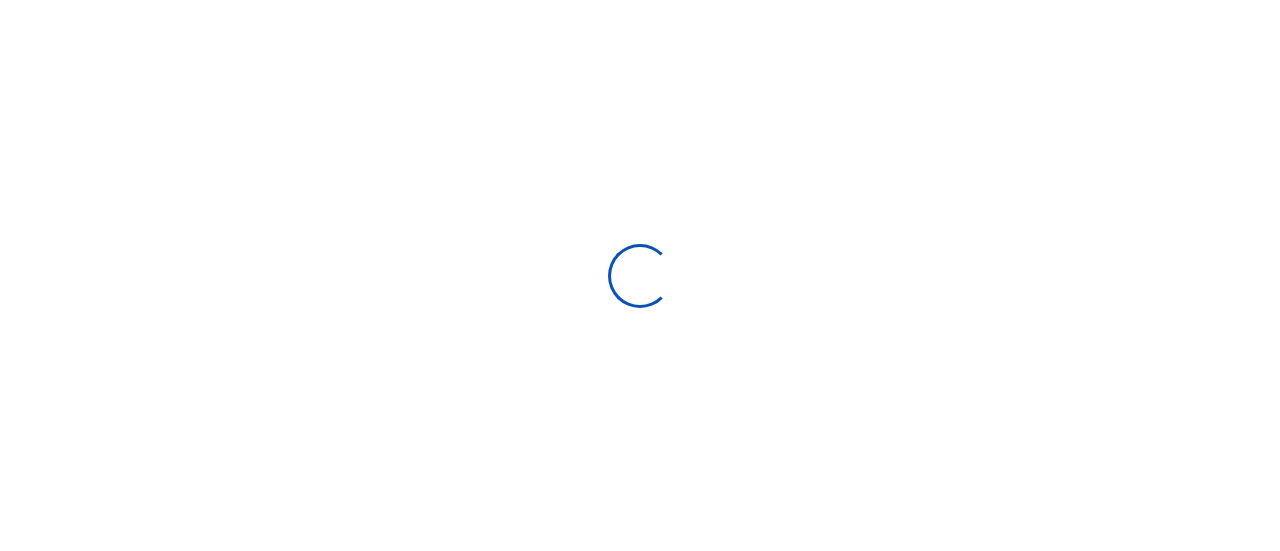 select on "ALL" 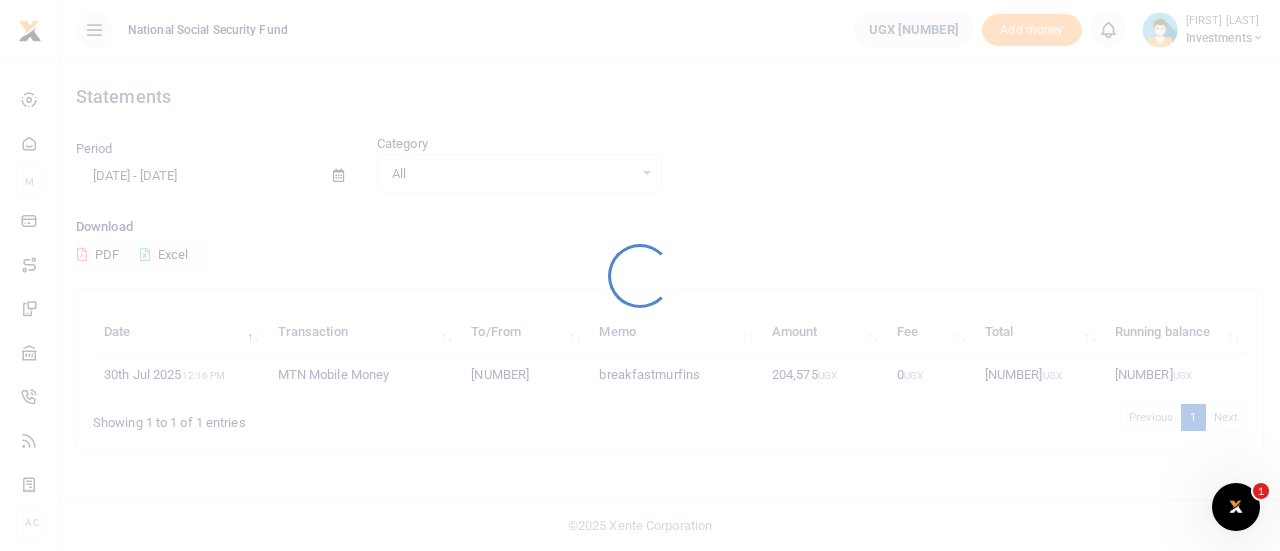 scroll, scrollTop: 0, scrollLeft: 0, axis: both 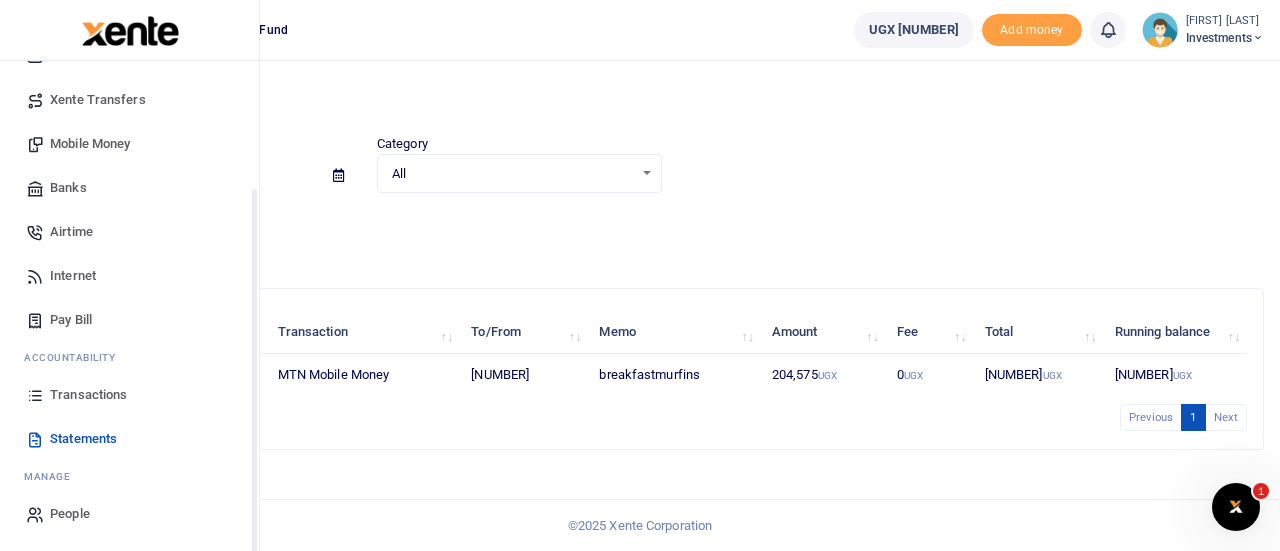 click on "Transactions" at bounding box center (88, 395) 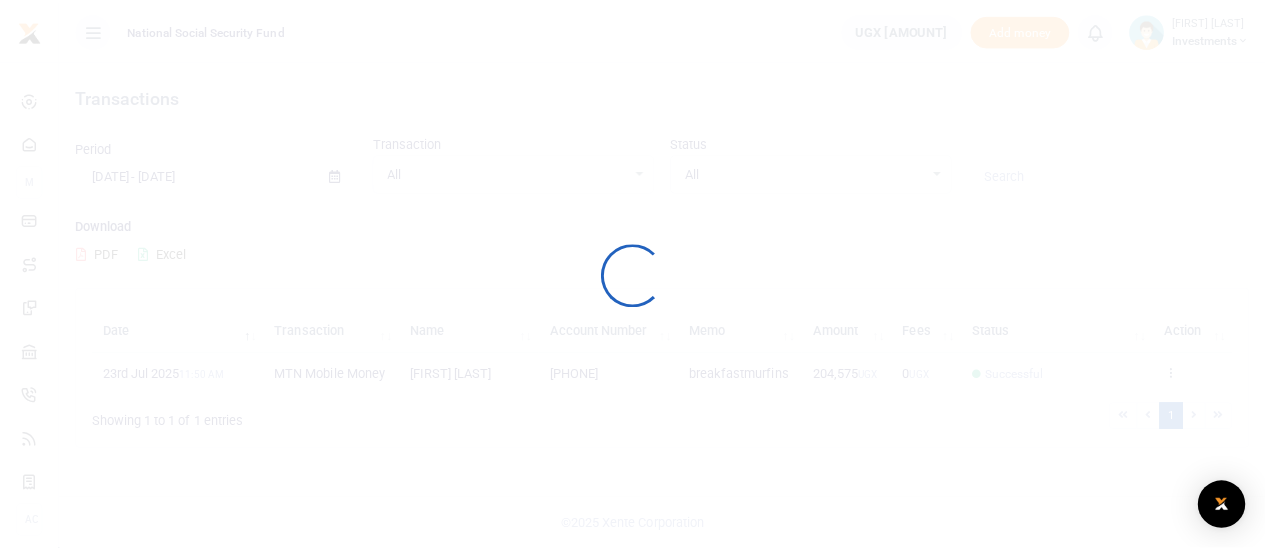 scroll, scrollTop: 0, scrollLeft: 0, axis: both 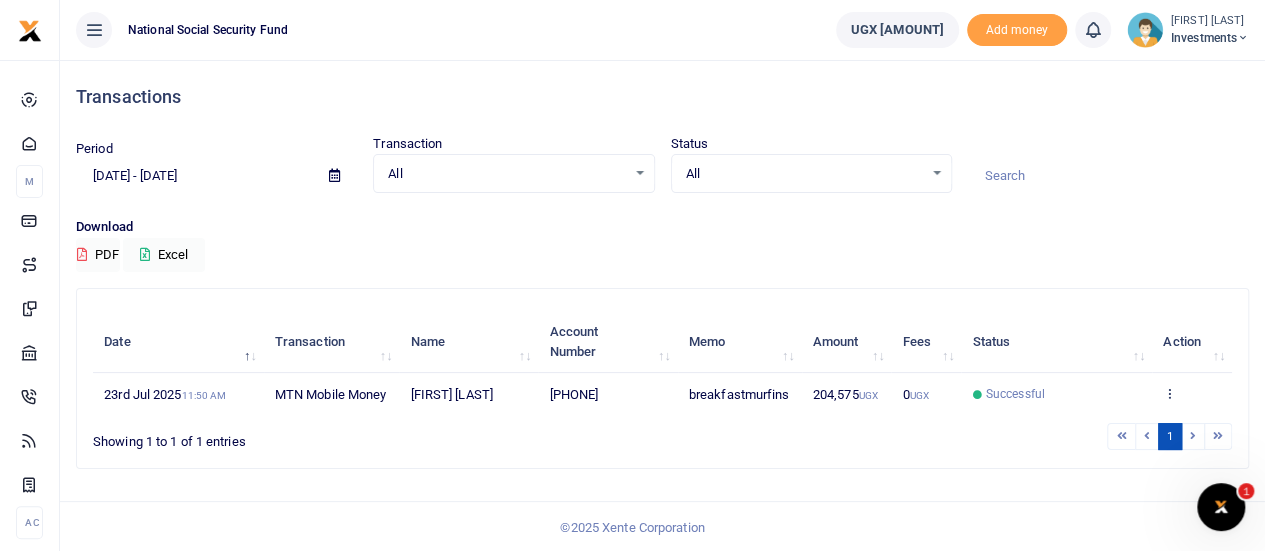 click at bounding box center [334, 175] 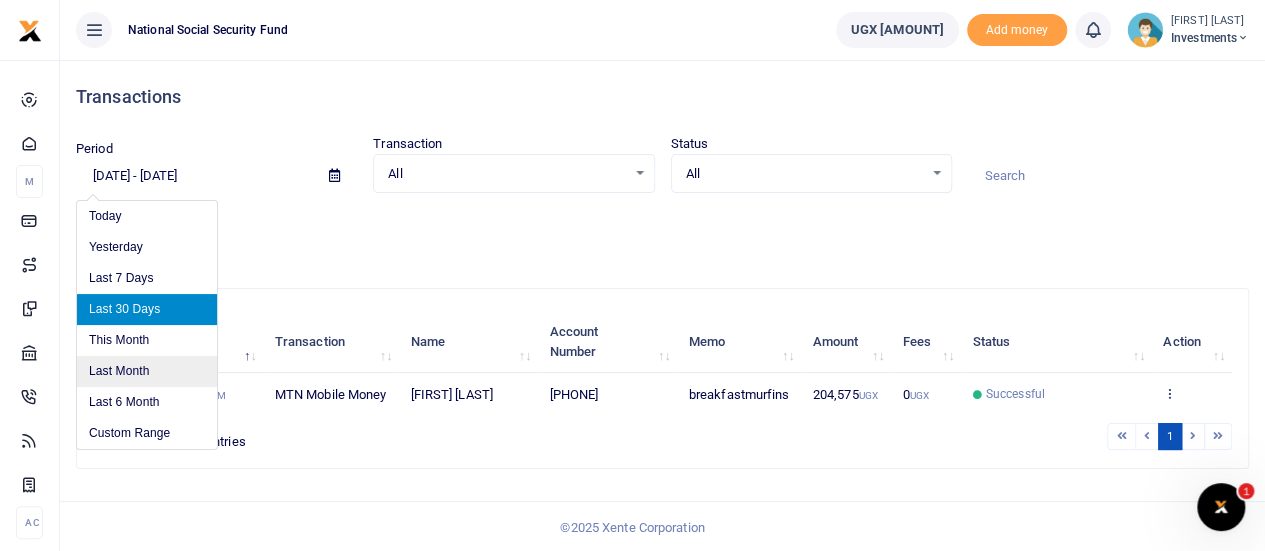 click on "Last Month" at bounding box center (147, 371) 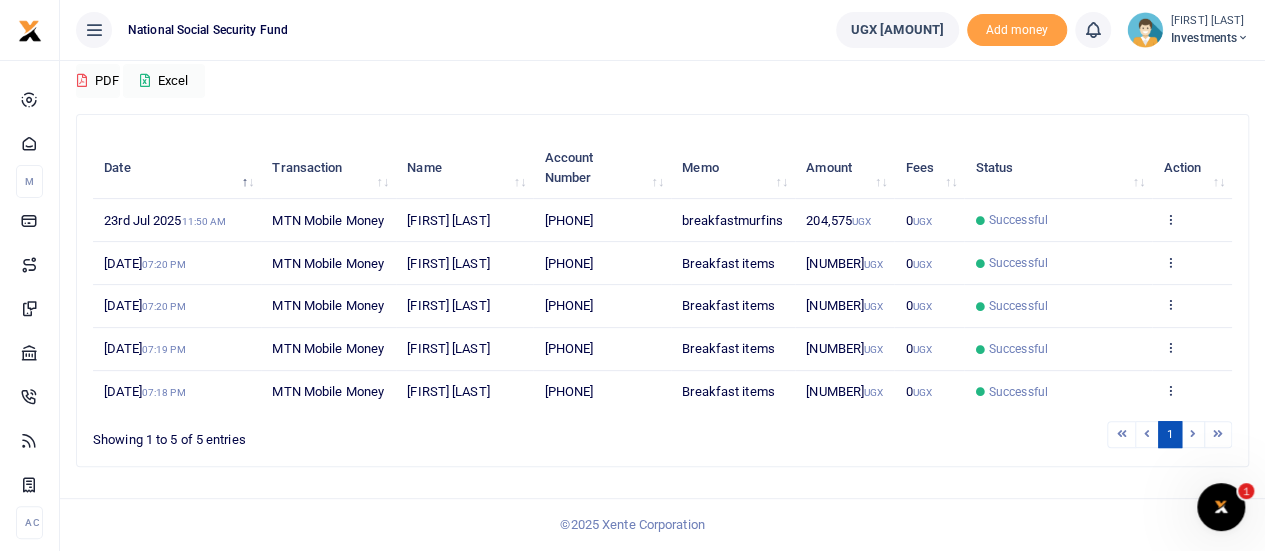 scroll, scrollTop: 267, scrollLeft: 0, axis: vertical 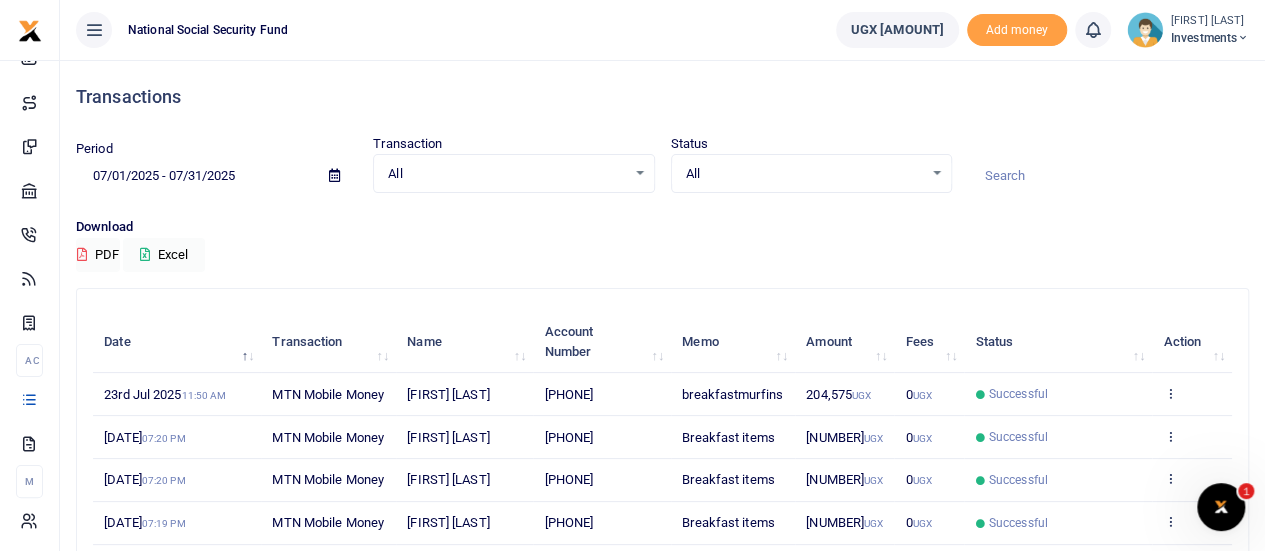 click on "07/01/2025 - 07/31/2025" at bounding box center [194, 176] 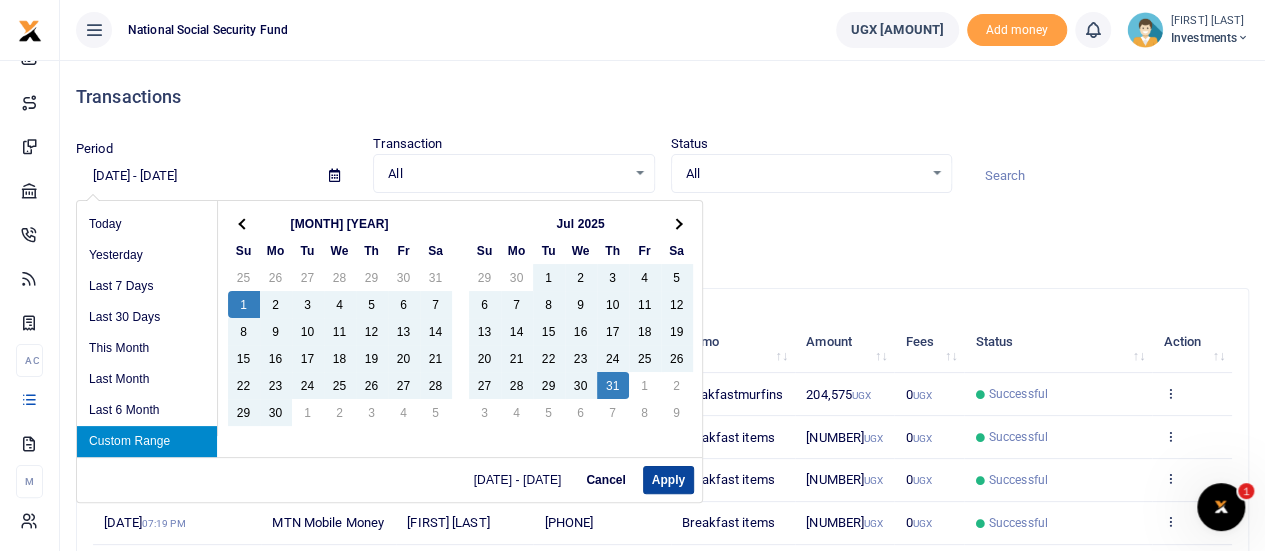 type on "06/01/2025 - 07/31/2025" 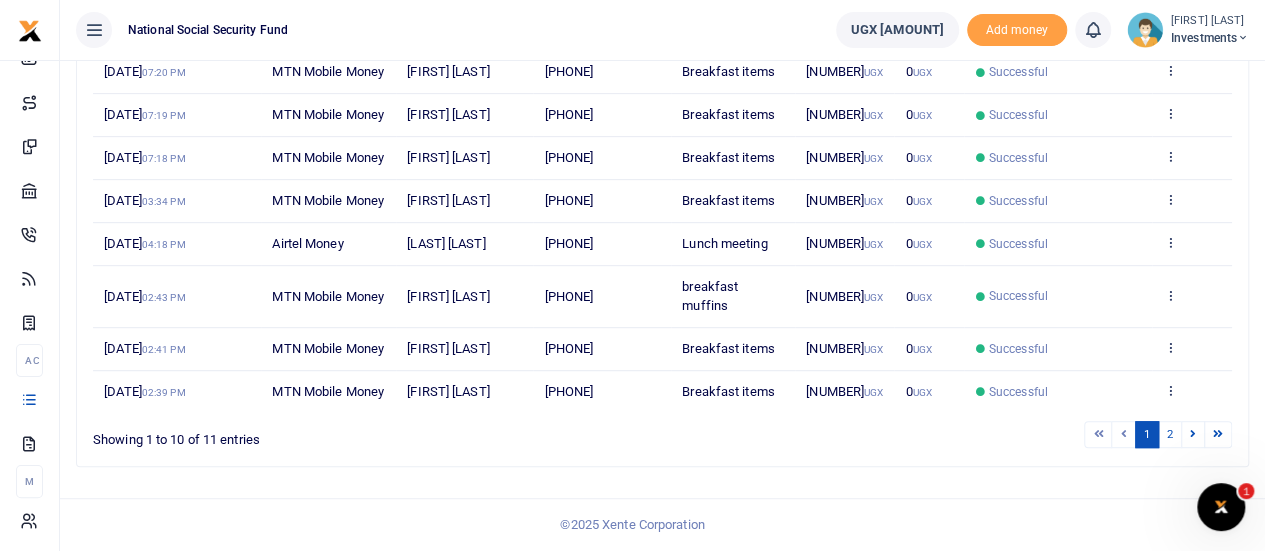 scroll, scrollTop: 558, scrollLeft: 0, axis: vertical 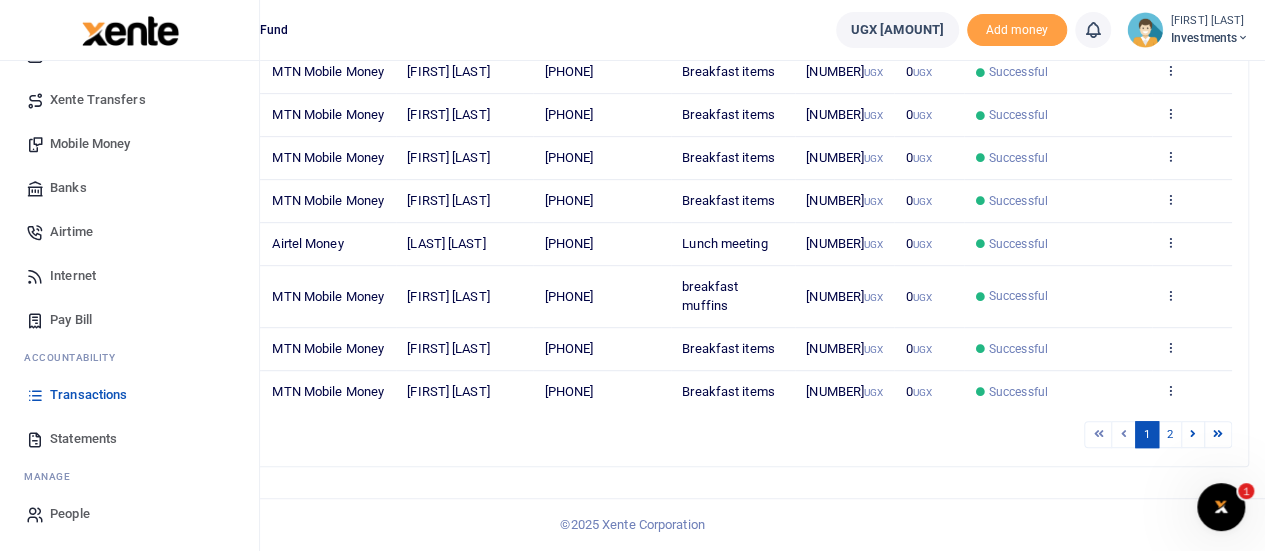 click on "Statements" at bounding box center [83, 439] 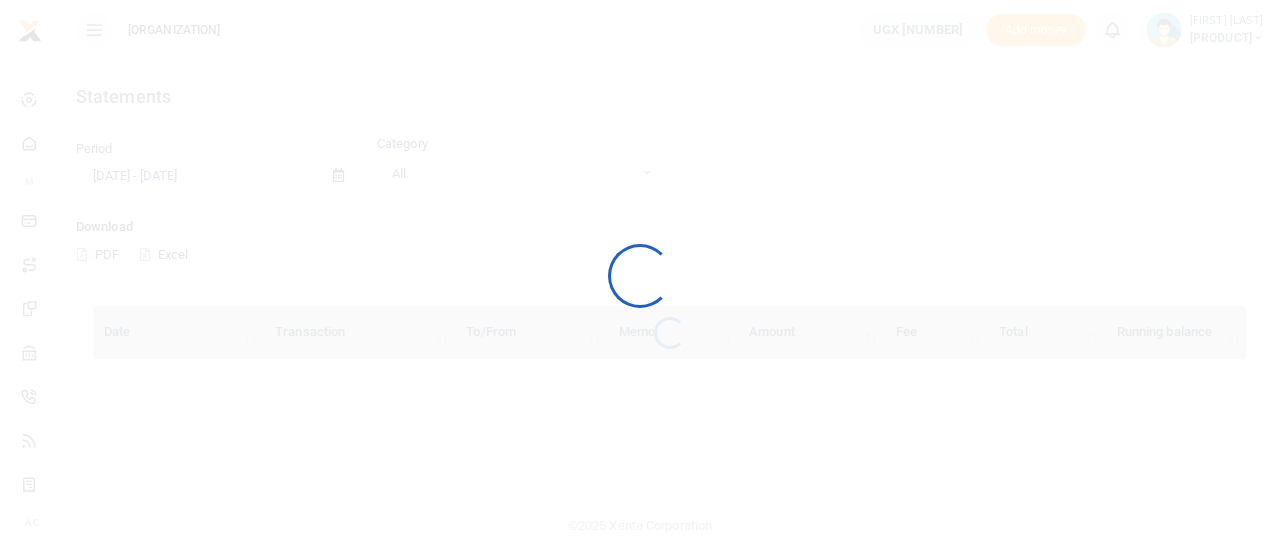 scroll, scrollTop: 0, scrollLeft: 0, axis: both 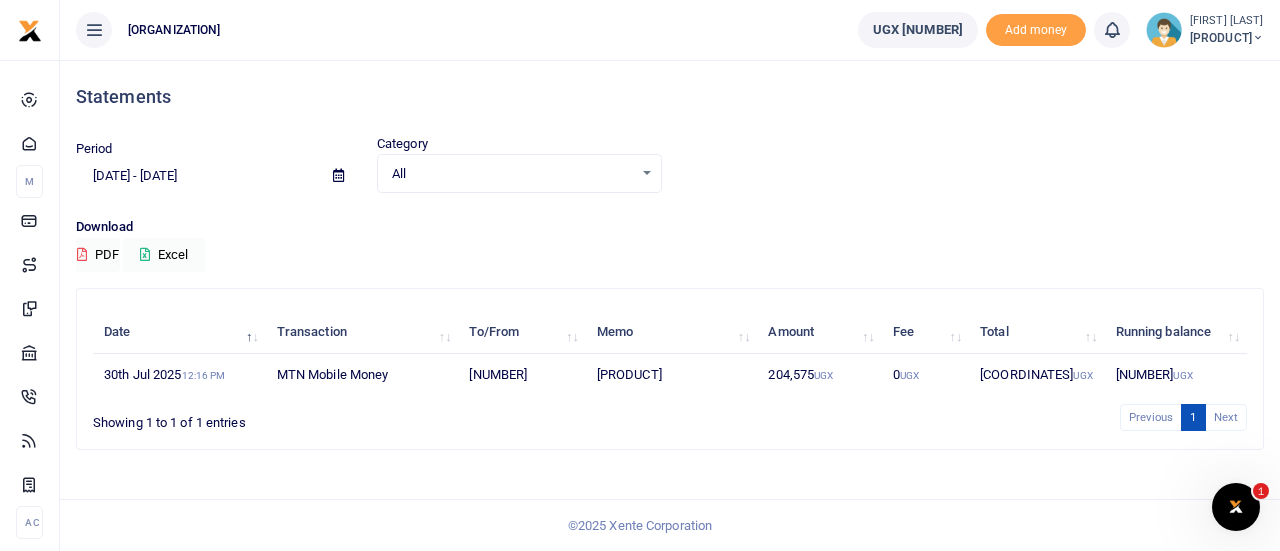 click on "[DATE] - [DATE]" at bounding box center (196, 176) 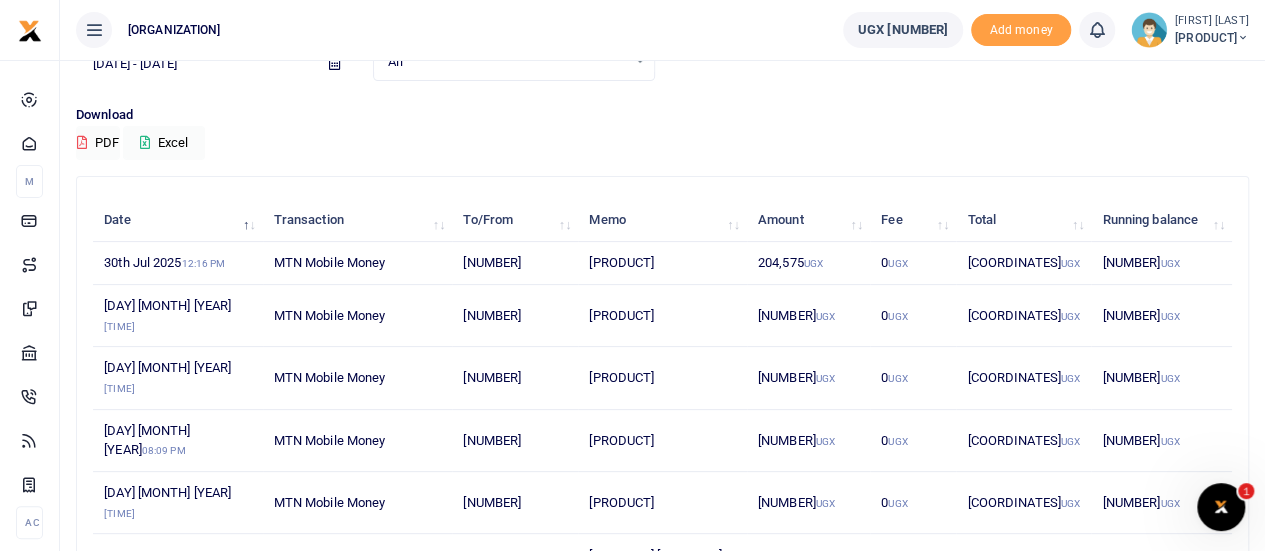 scroll, scrollTop: 100, scrollLeft: 0, axis: vertical 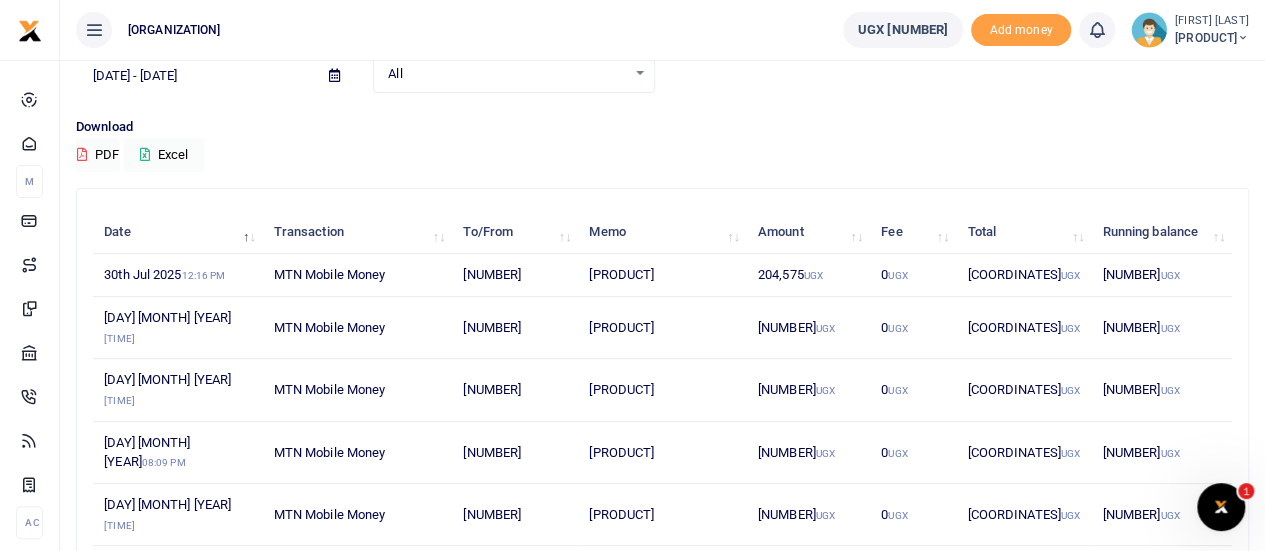 click on "[DATE] - [DATE]" at bounding box center [194, 76] 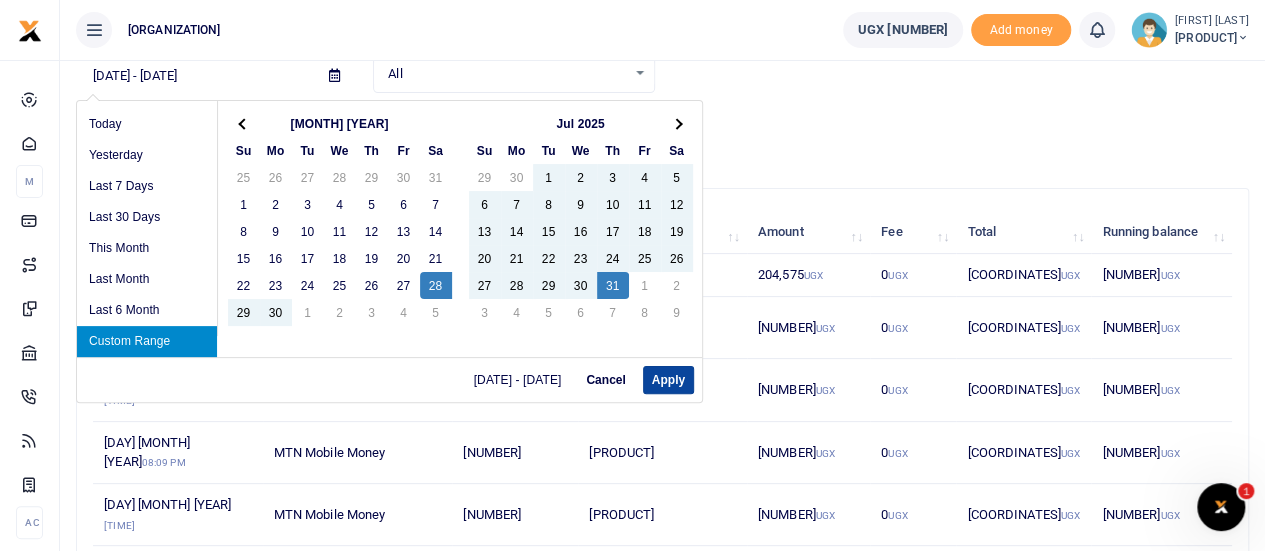 click on "Apply" at bounding box center (668, 380) 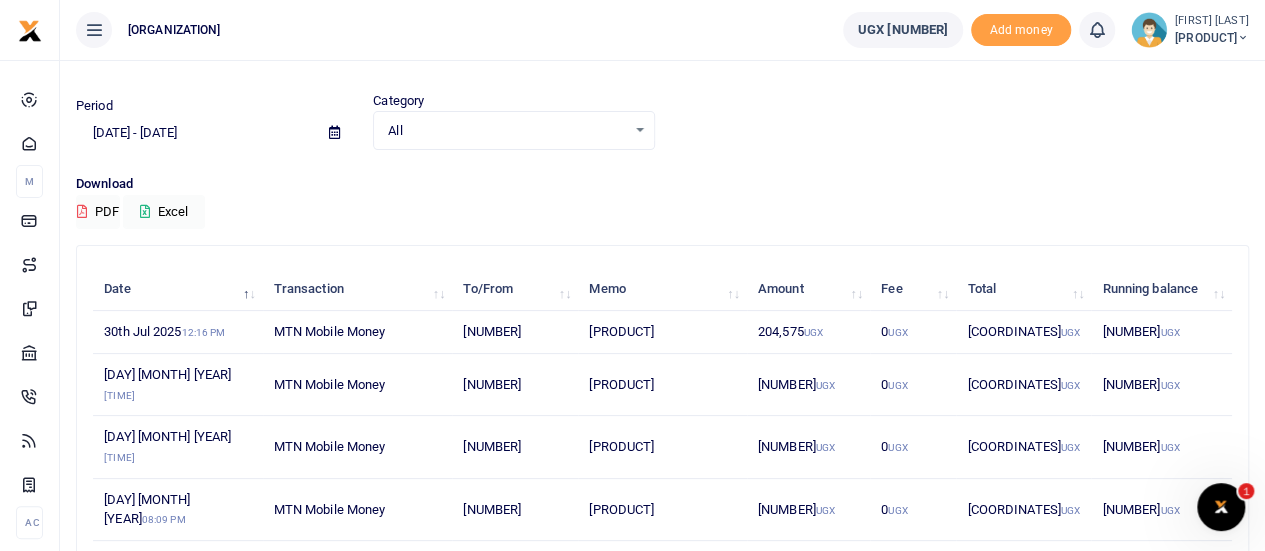 scroll, scrollTop: 0, scrollLeft: 0, axis: both 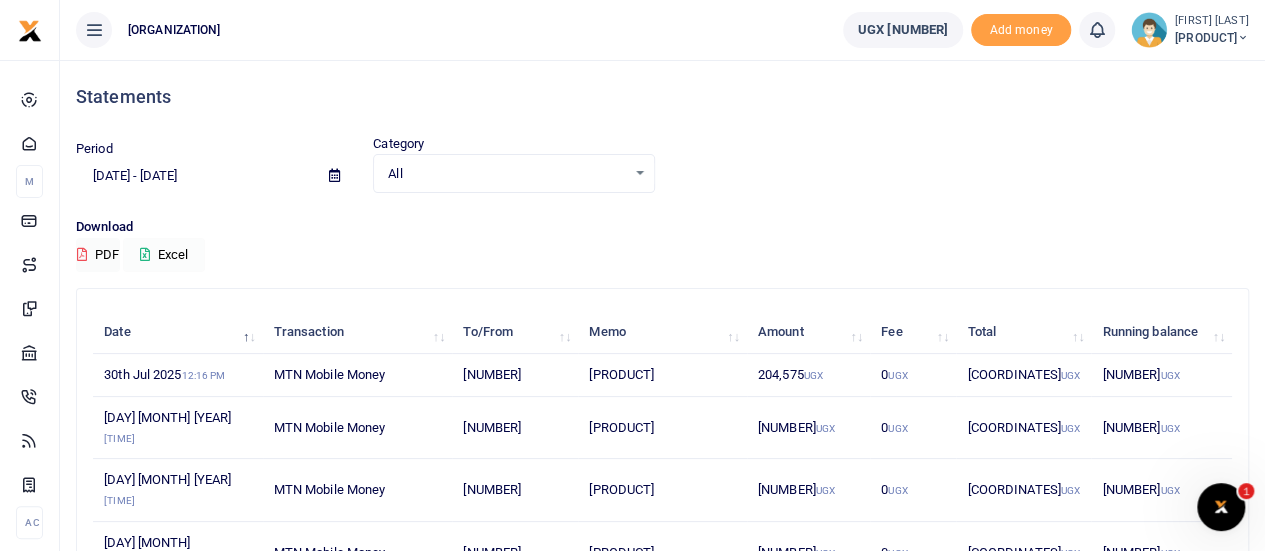 click on "Excel" at bounding box center [164, 255] 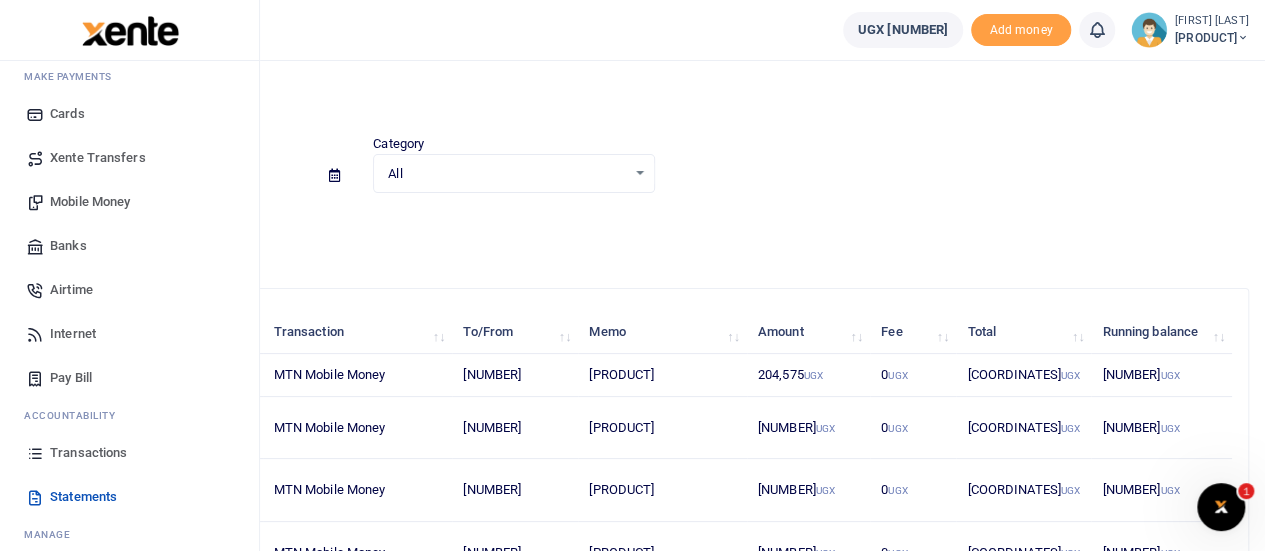 scroll, scrollTop: 162, scrollLeft: 0, axis: vertical 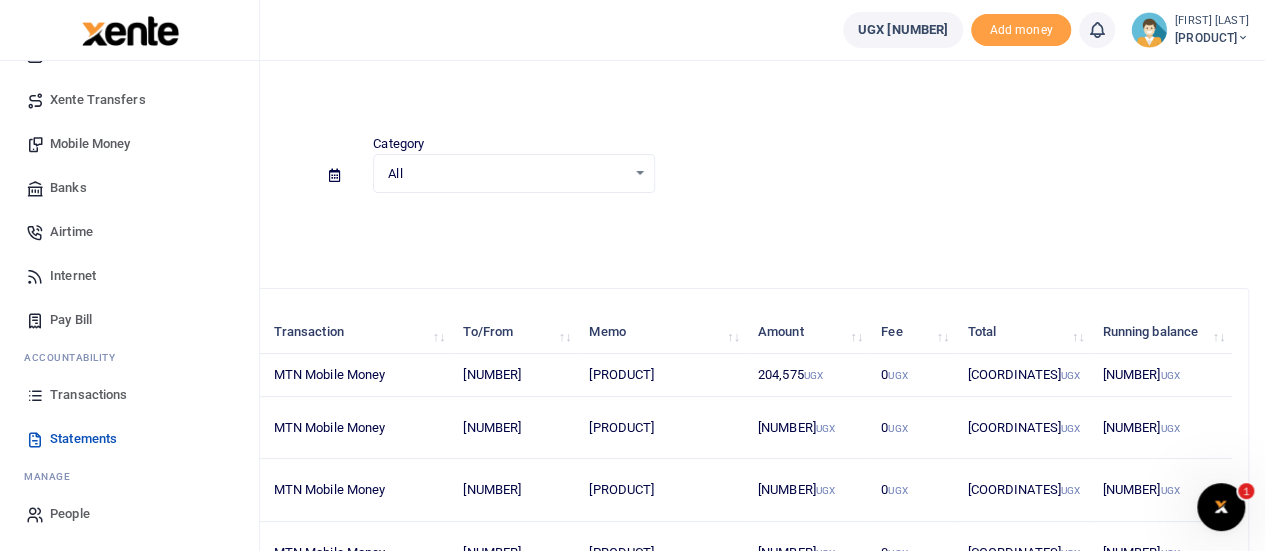 click on "Transactions" at bounding box center [88, 395] 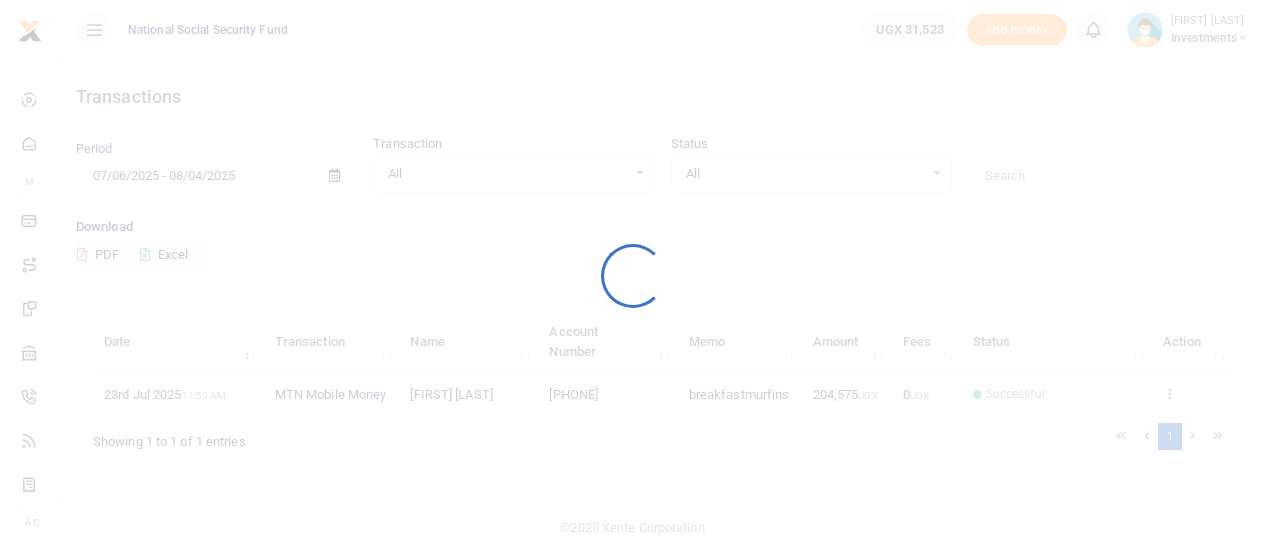 scroll, scrollTop: 0, scrollLeft: 0, axis: both 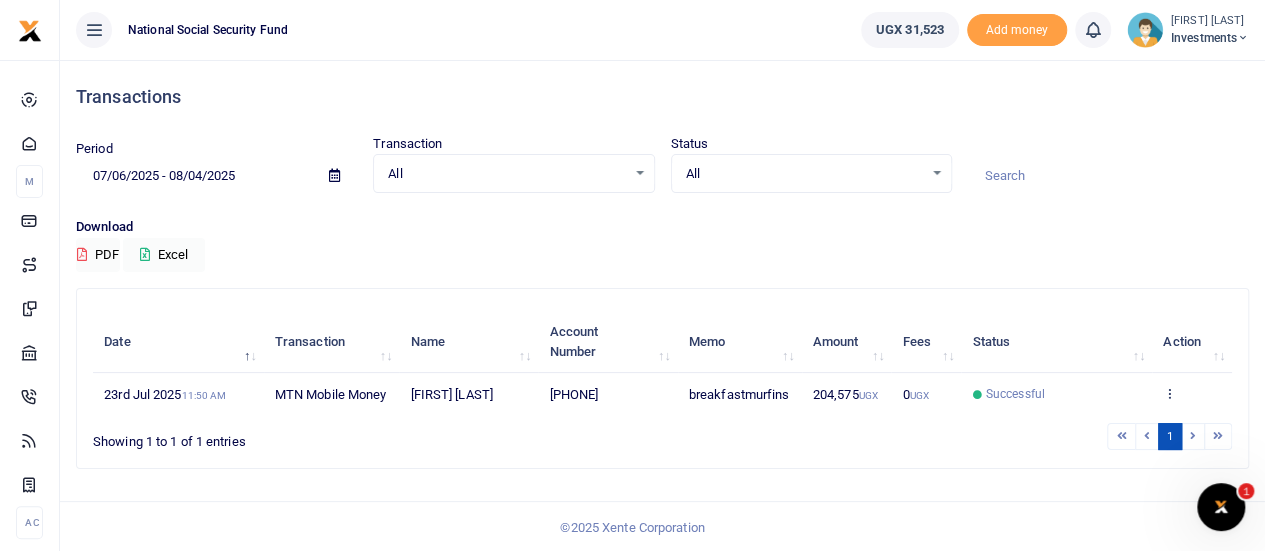 click on "07/06/2025 - 08/04/2025" at bounding box center [194, 176] 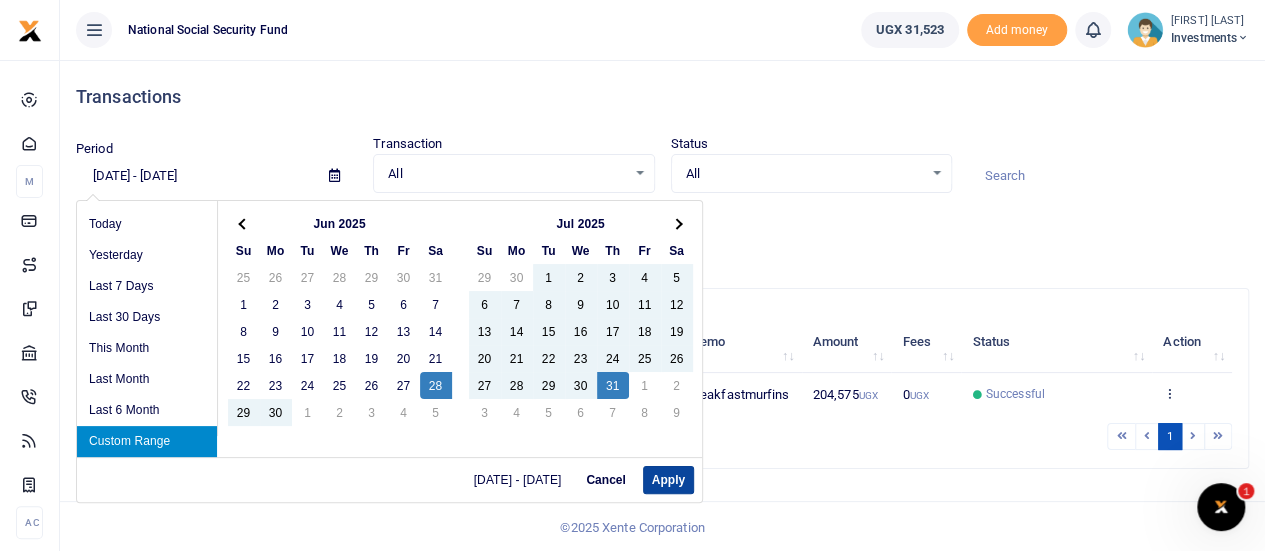 click on "Apply" at bounding box center [668, 480] 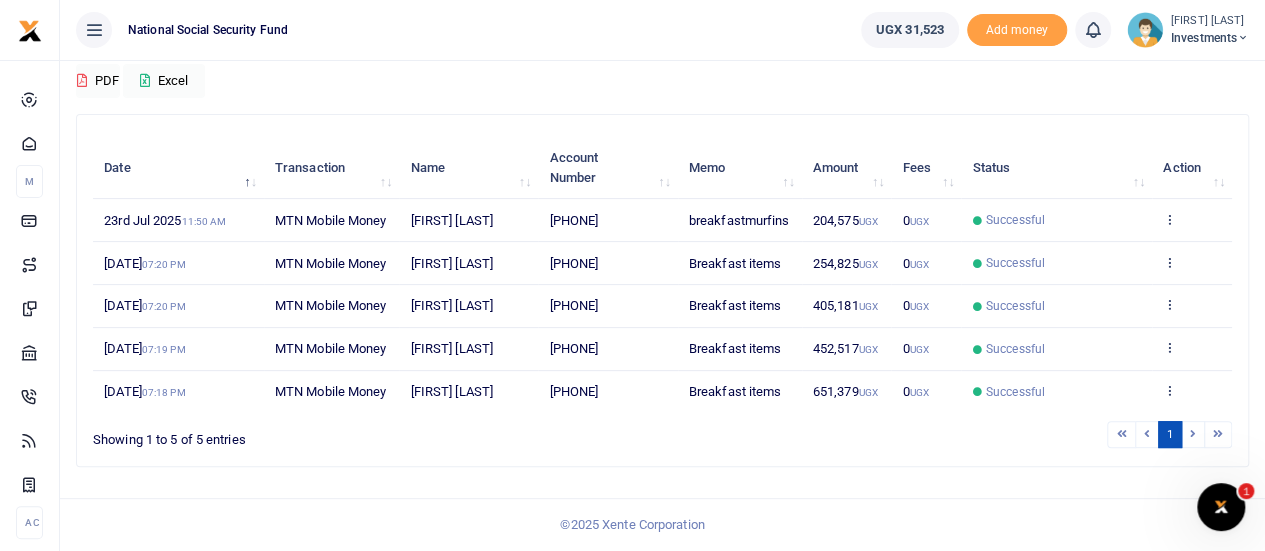 scroll, scrollTop: 267, scrollLeft: 0, axis: vertical 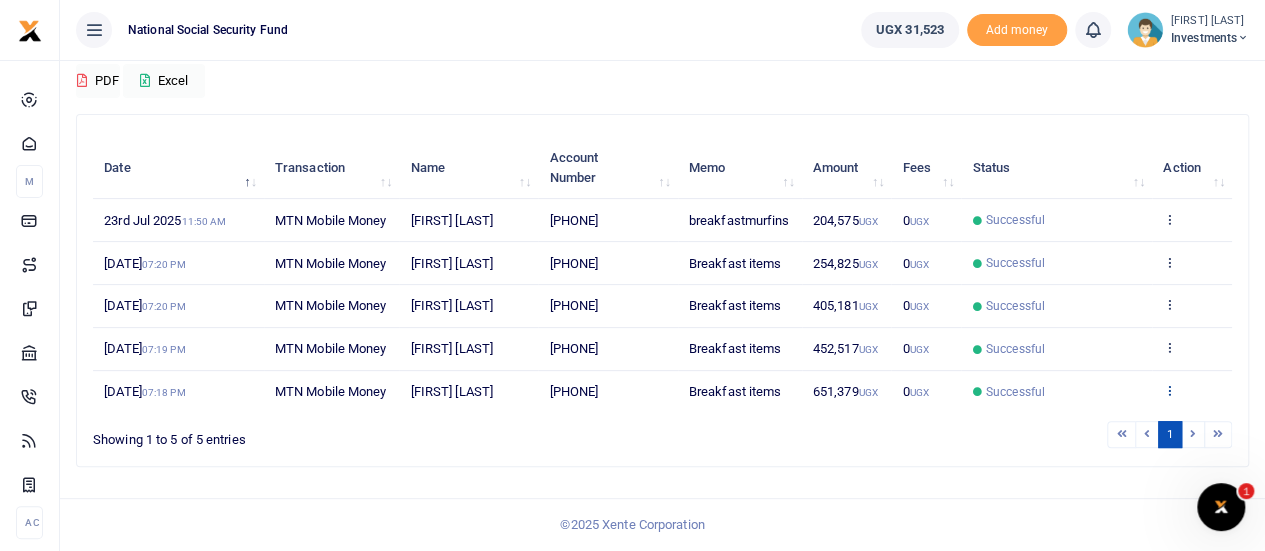 click at bounding box center (1169, 390) 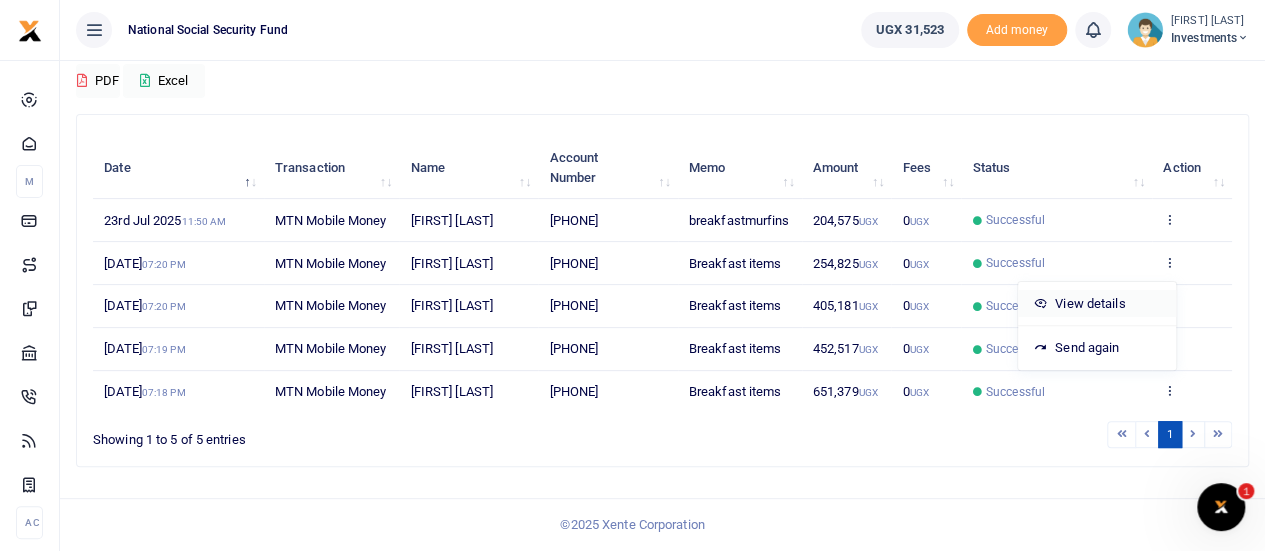 click on "View details" at bounding box center (1097, 304) 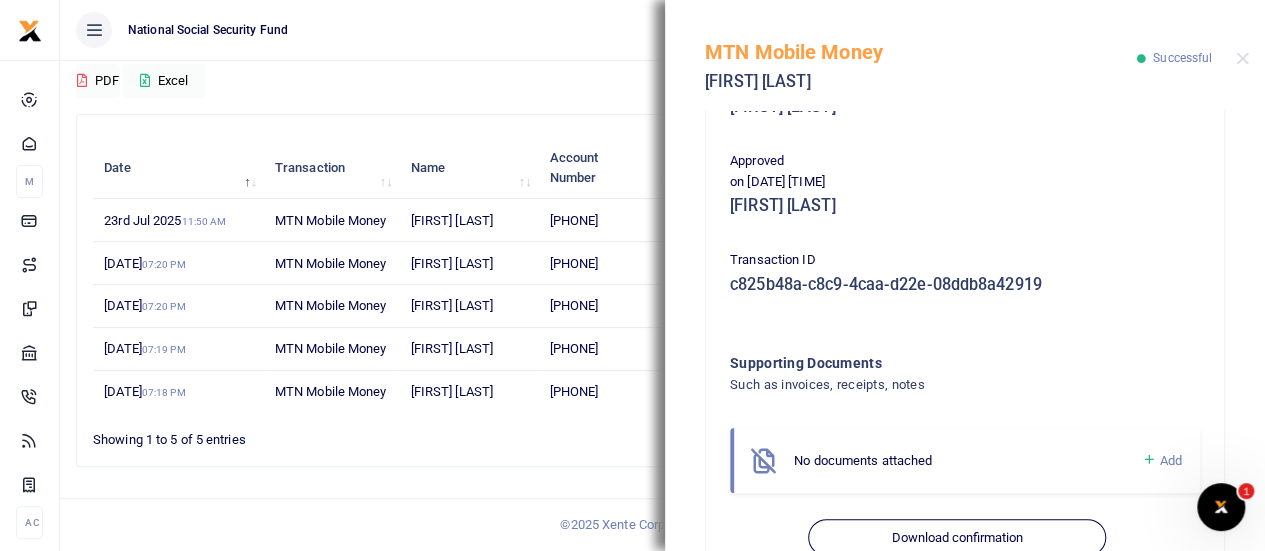 scroll, scrollTop: 433, scrollLeft: 0, axis: vertical 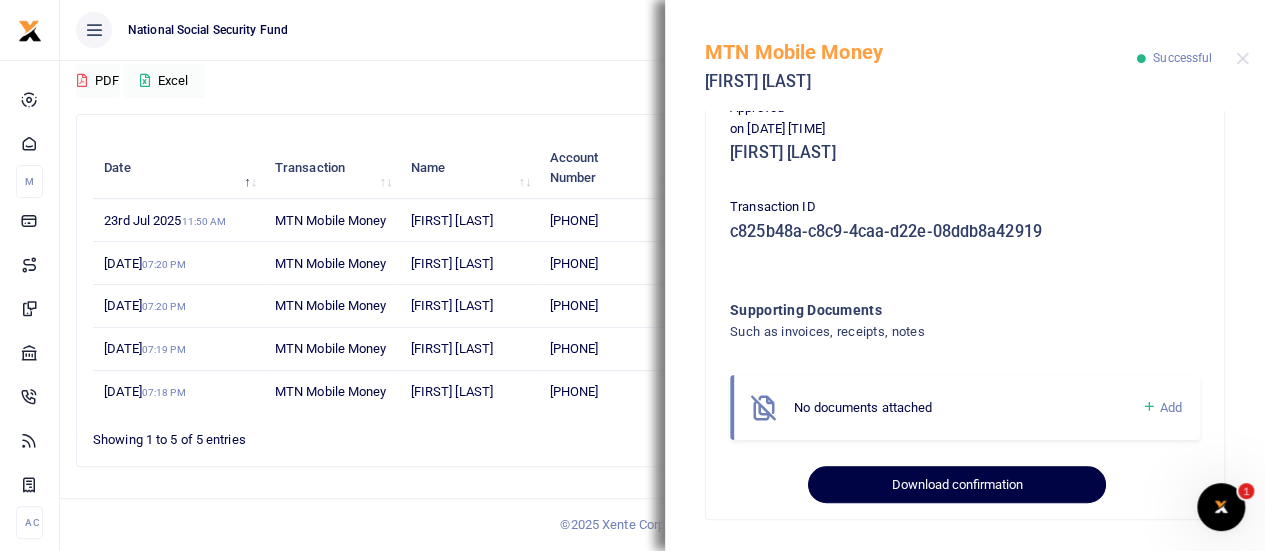 click on "Download confirmation" at bounding box center (956, 485) 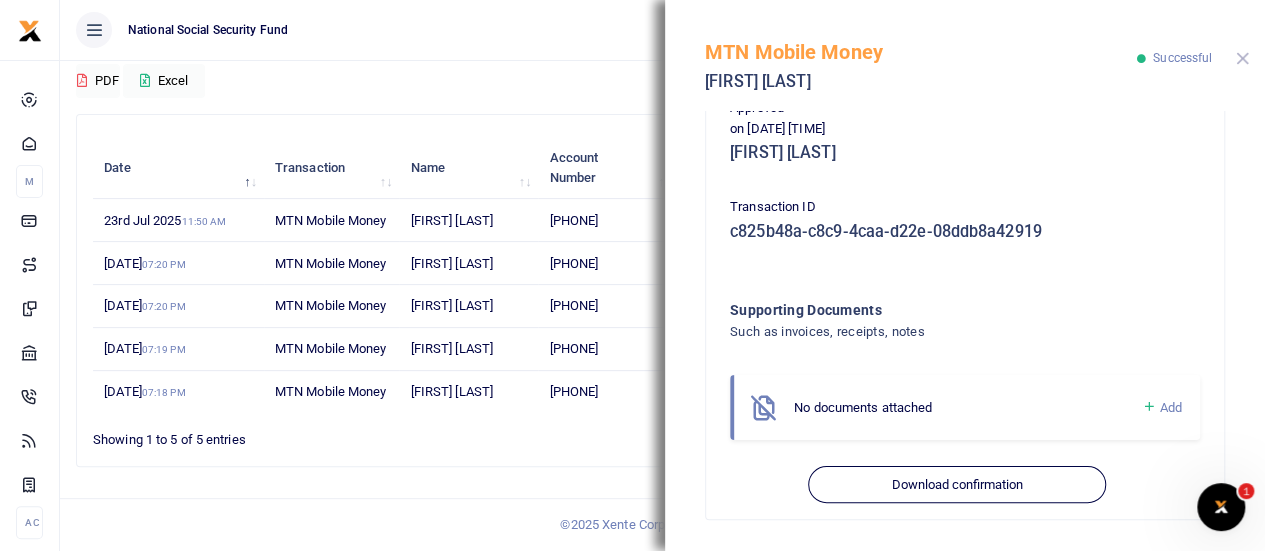 click at bounding box center [1242, 58] 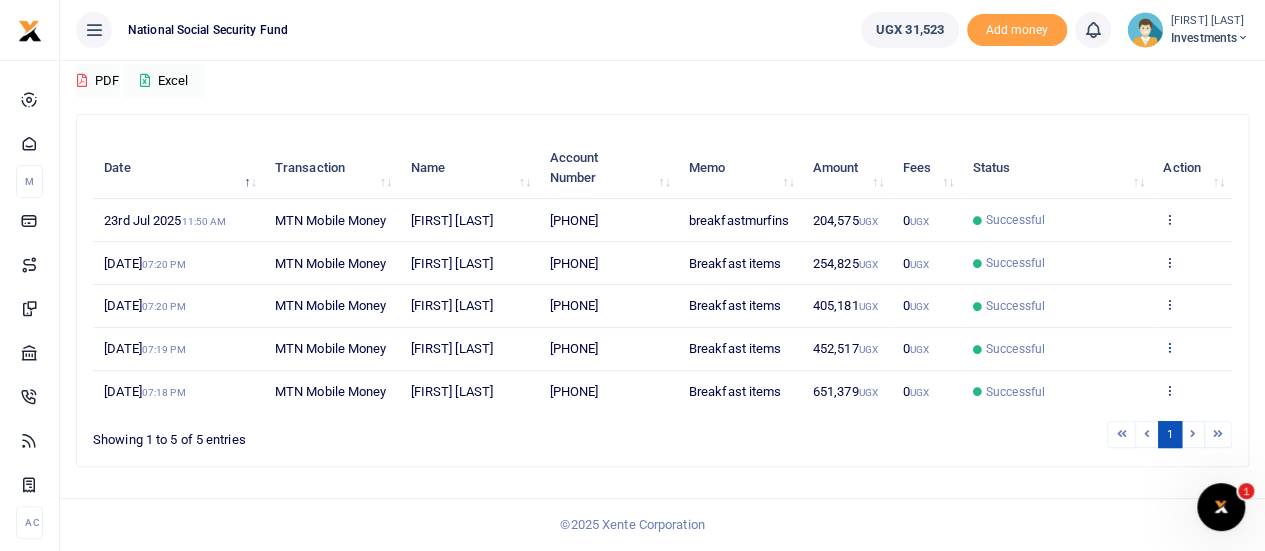 click at bounding box center (1169, 347) 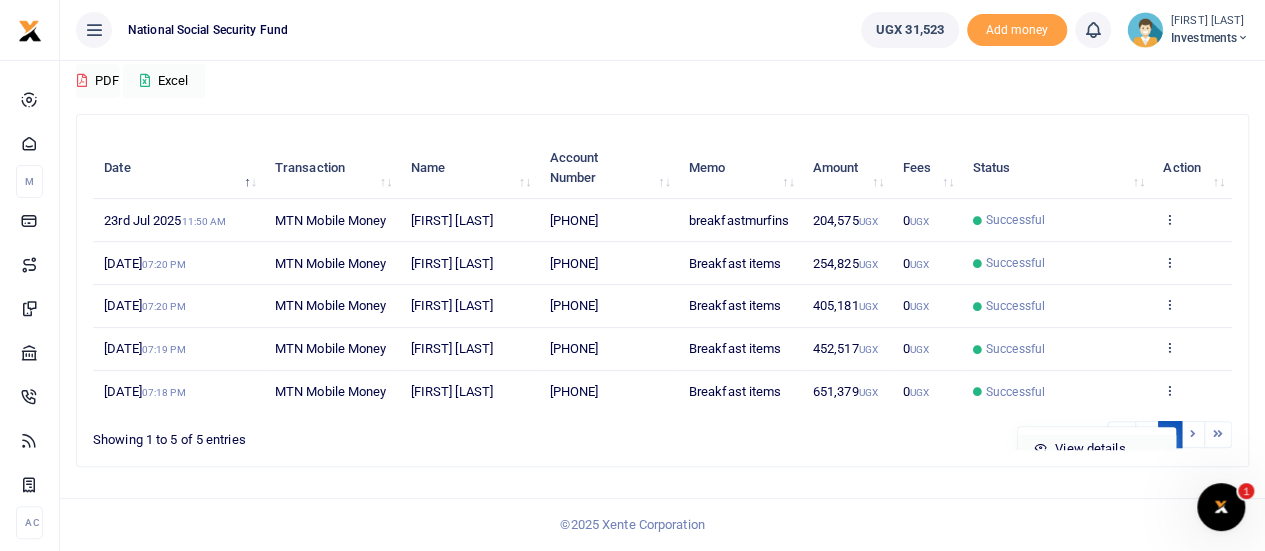 click on "View details" at bounding box center (1097, 449) 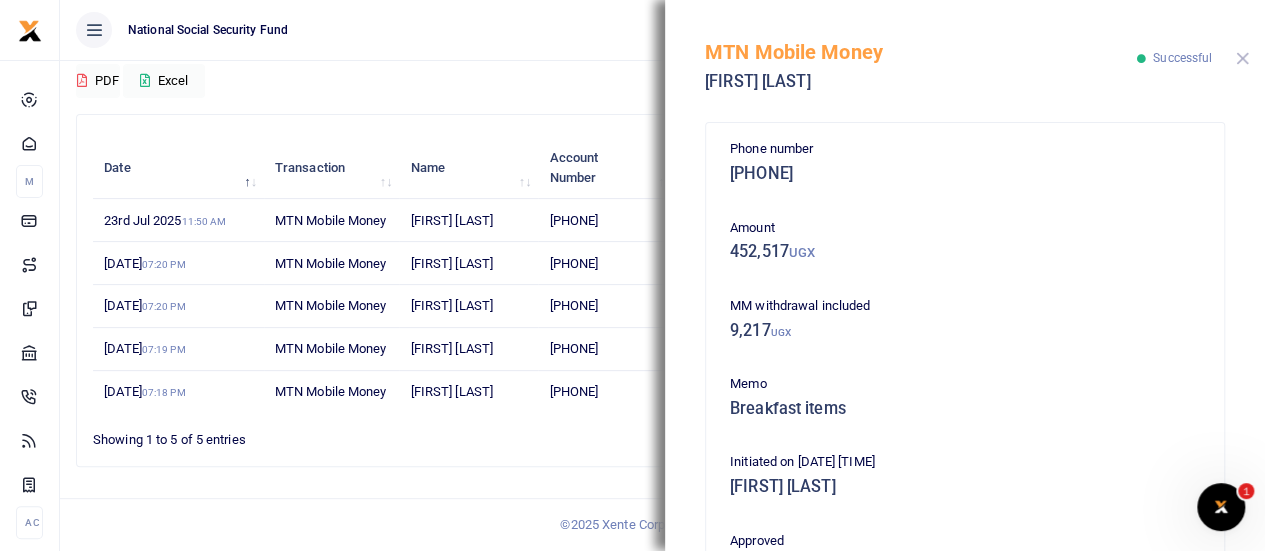 click at bounding box center [1242, 58] 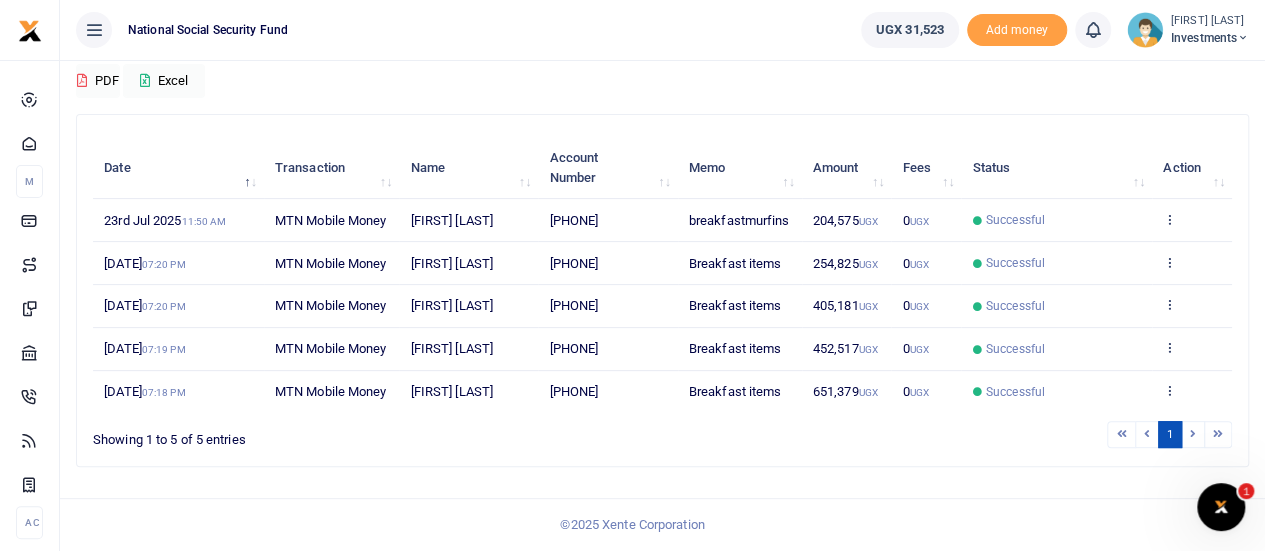 scroll, scrollTop: 267, scrollLeft: 0, axis: vertical 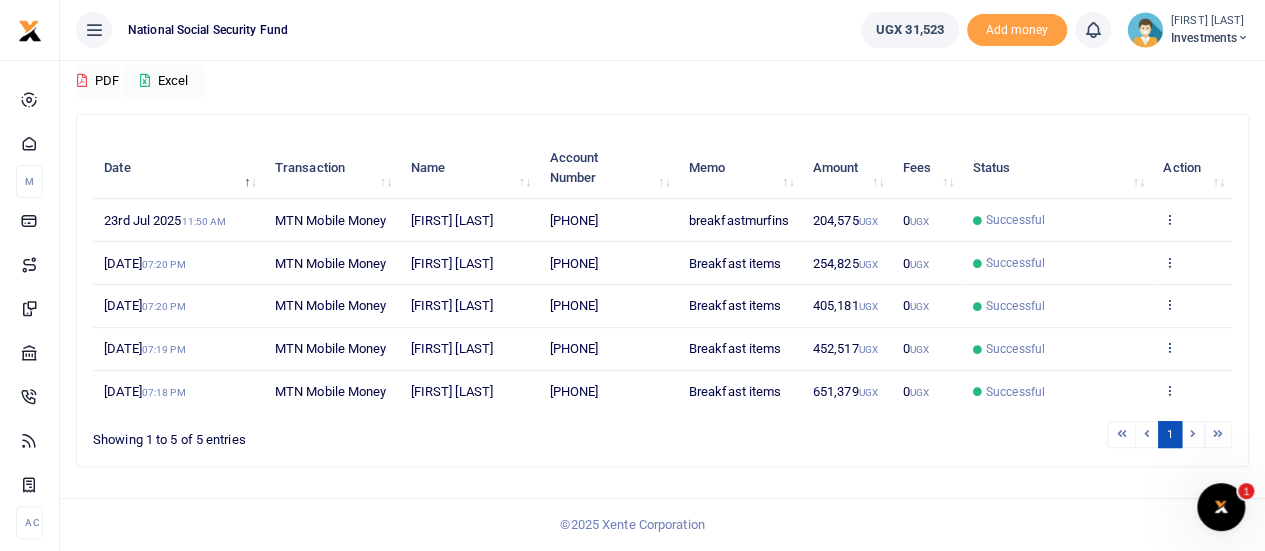 click at bounding box center [1169, 347] 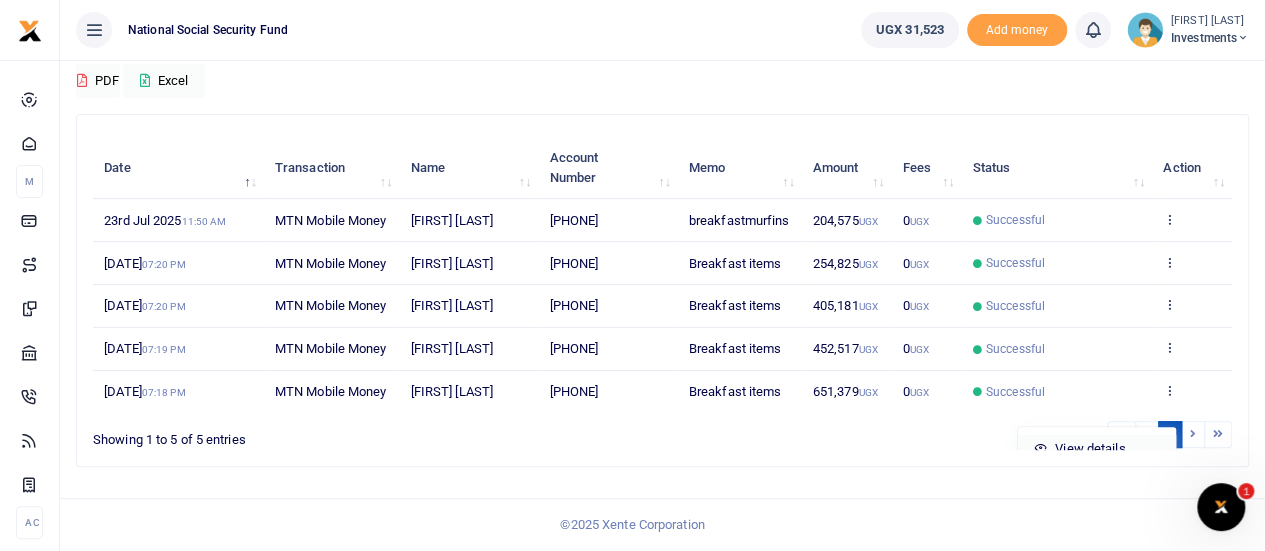 click on "View details" at bounding box center (1097, 449) 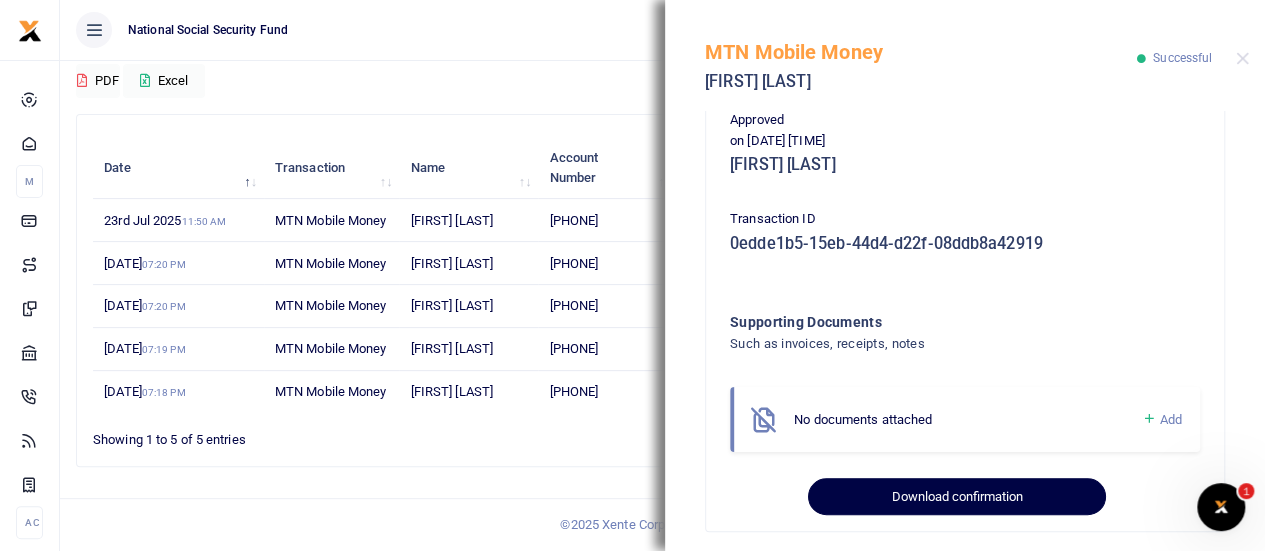 scroll, scrollTop: 433, scrollLeft: 0, axis: vertical 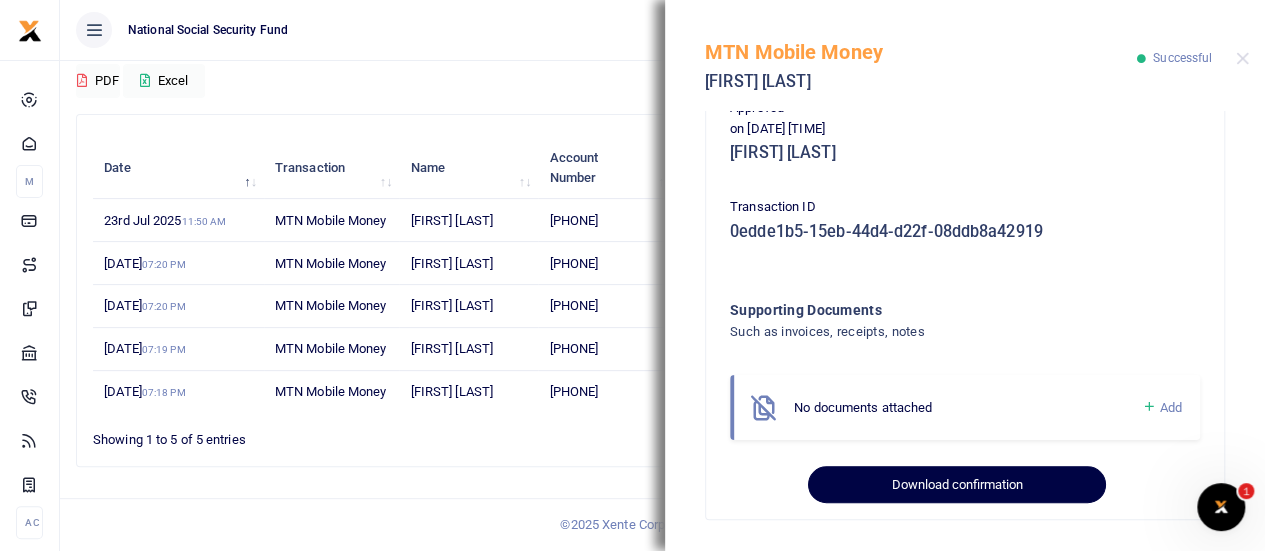 click on "Download confirmation" at bounding box center (956, 485) 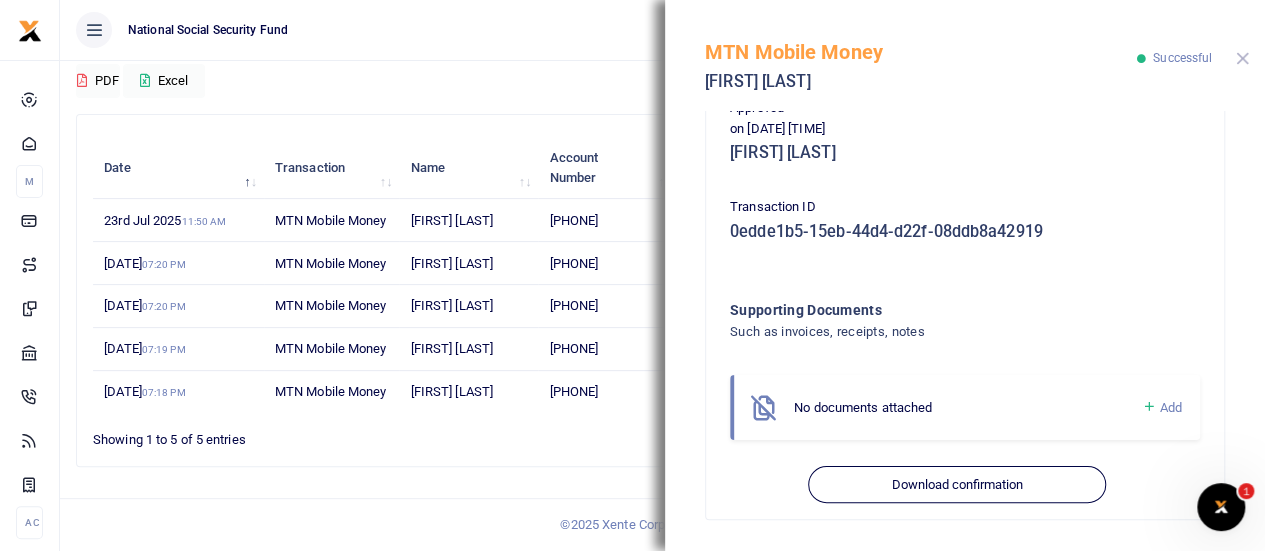 click at bounding box center (1242, 58) 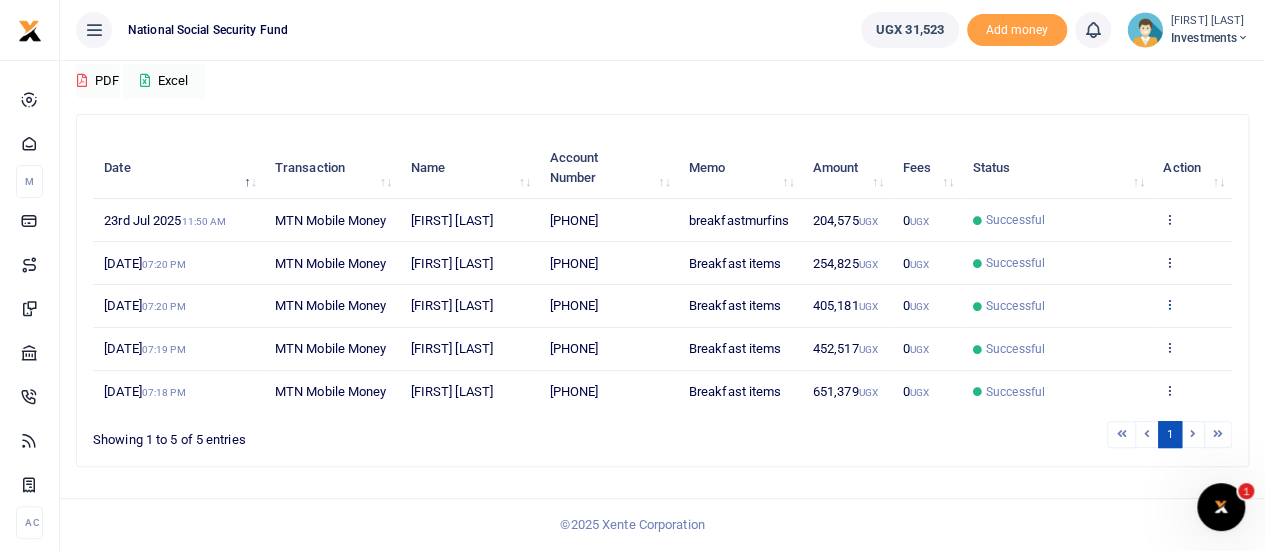 click at bounding box center (1169, 304) 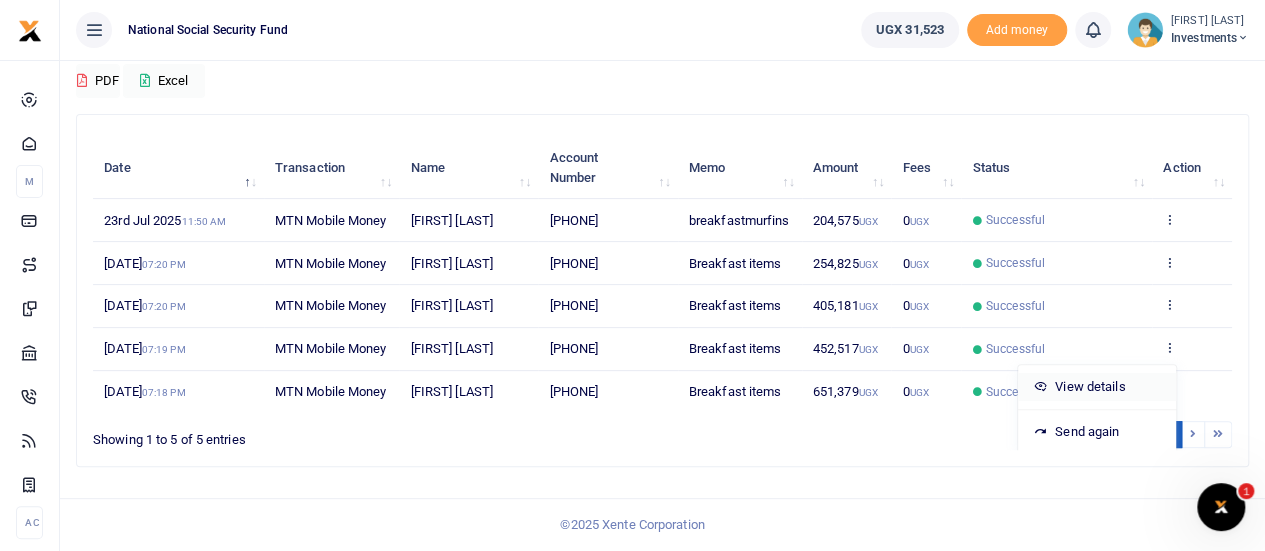 click on "View details" at bounding box center [1097, 387] 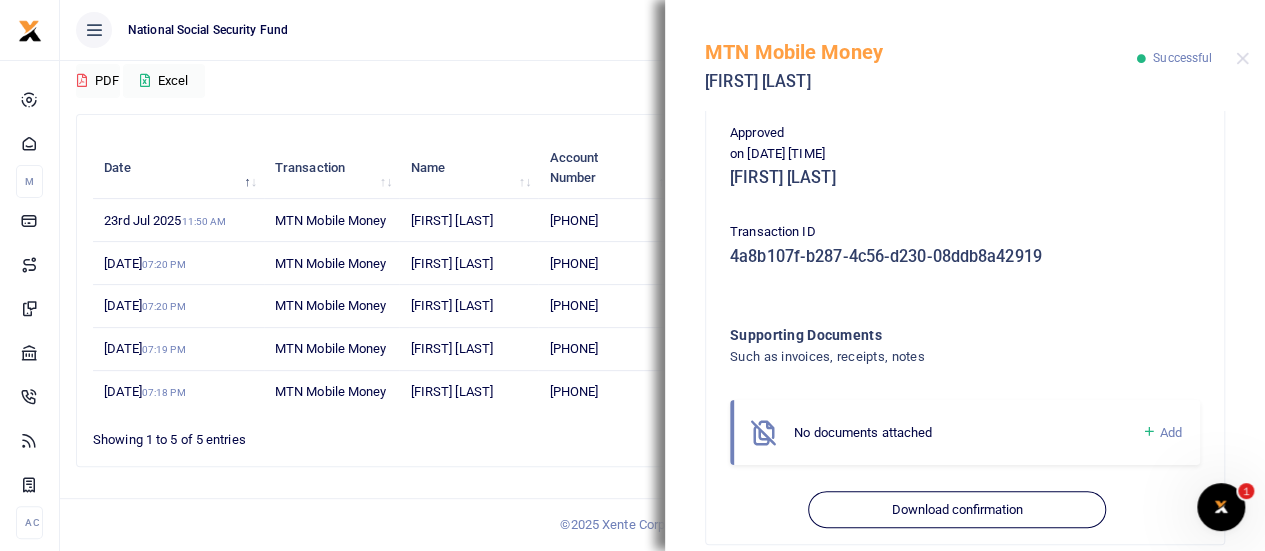 scroll, scrollTop: 433, scrollLeft: 0, axis: vertical 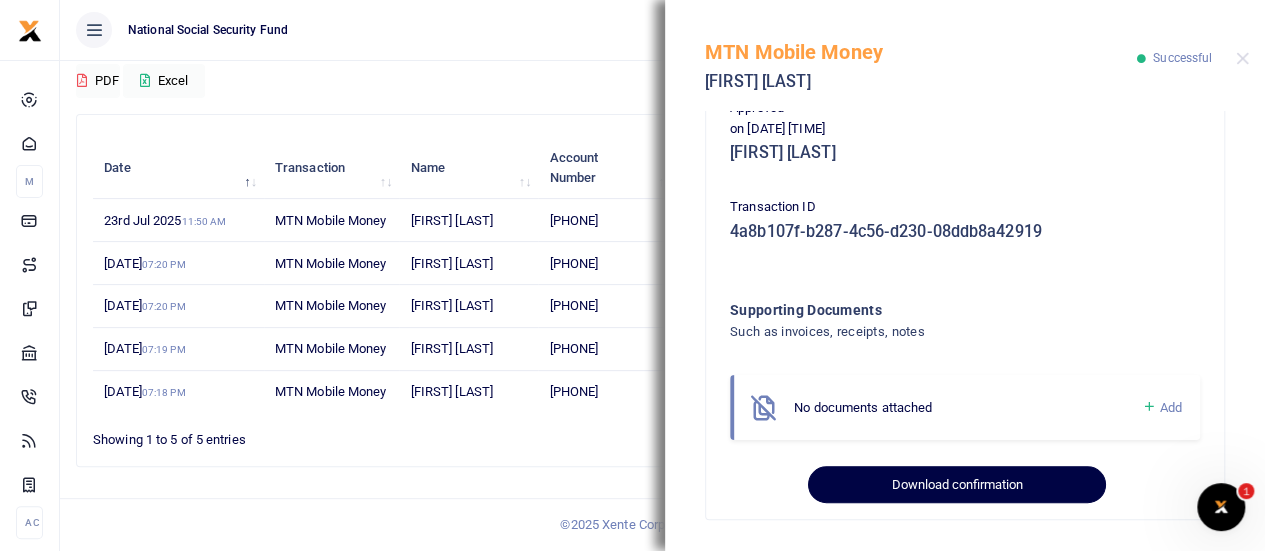 click on "Download confirmation" at bounding box center [956, 485] 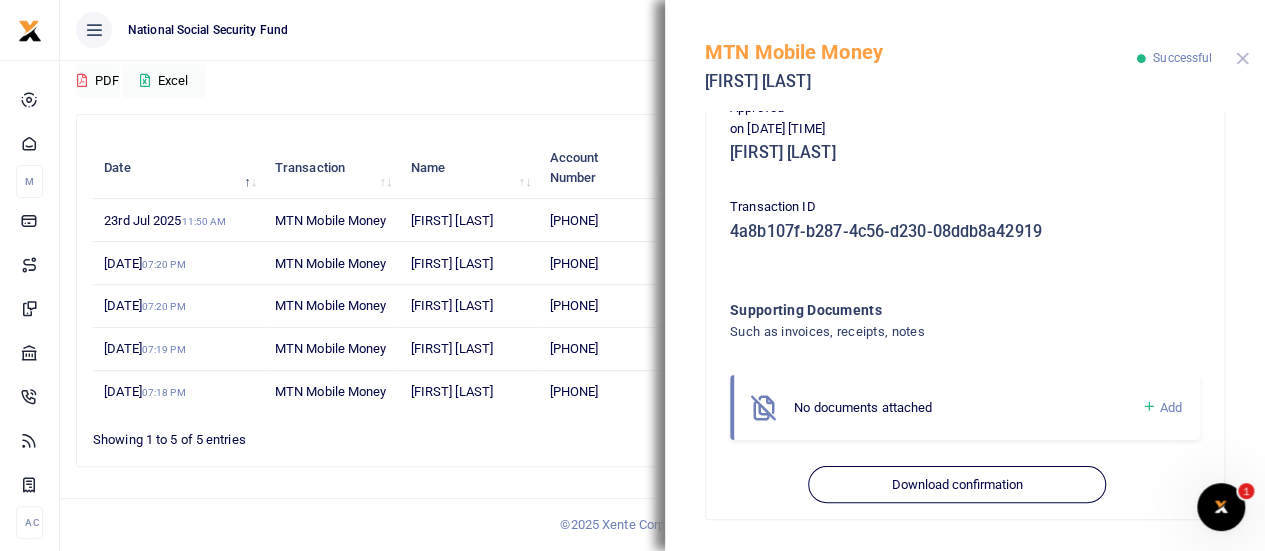 click at bounding box center (1242, 58) 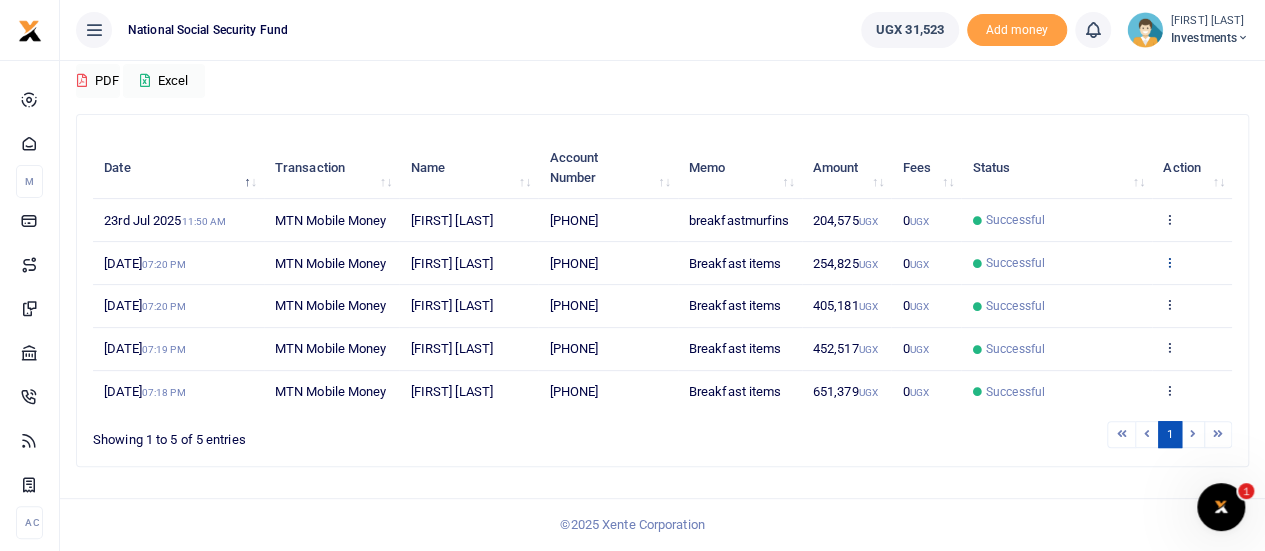 click at bounding box center (1169, 262) 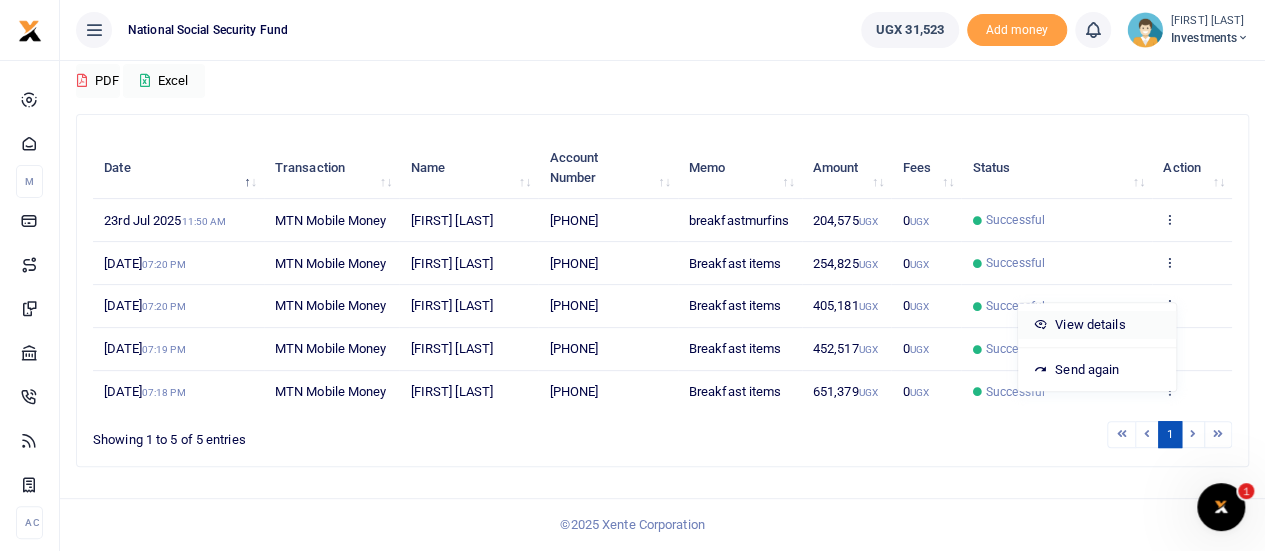 click on "View details" at bounding box center [1097, 325] 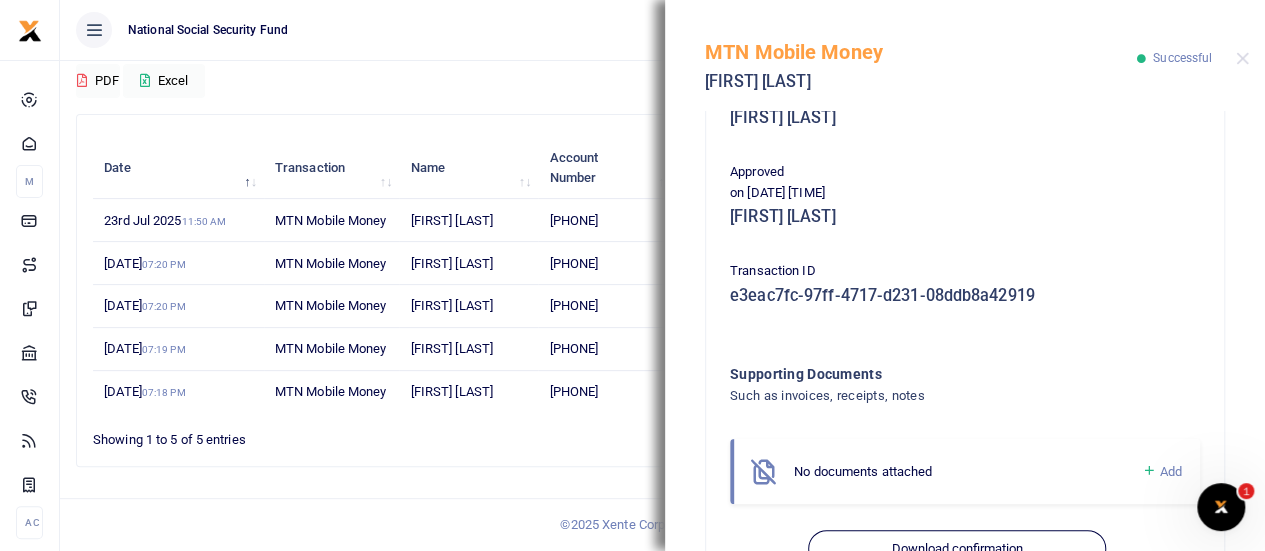 scroll, scrollTop: 433, scrollLeft: 0, axis: vertical 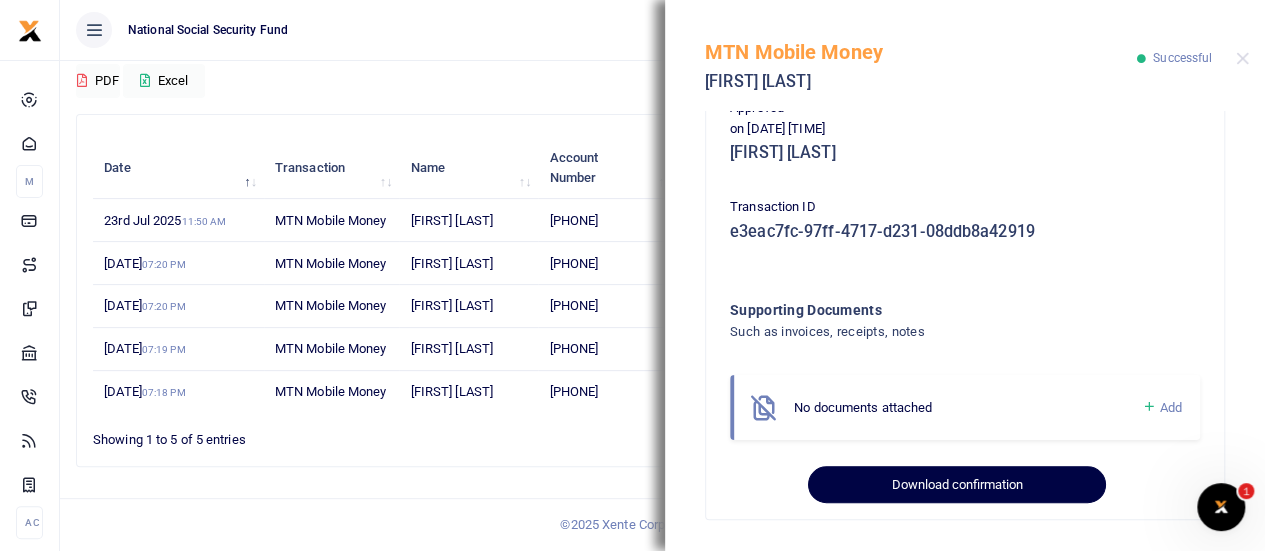 click on "Download confirmation" at bounding box center (956, 485) 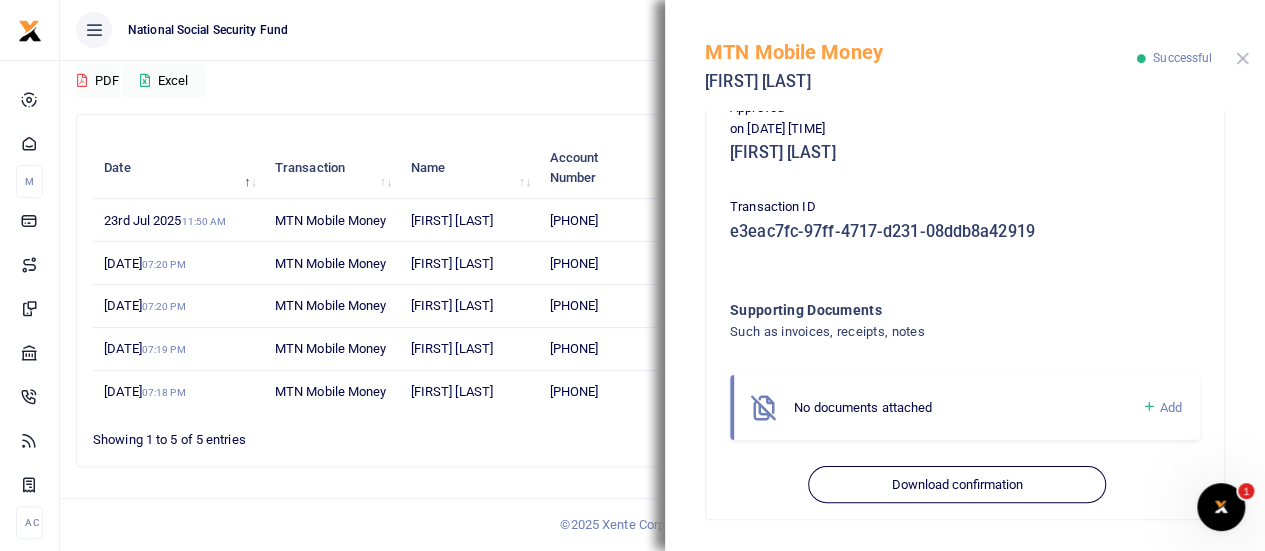click at bounding box center (1242, 58) 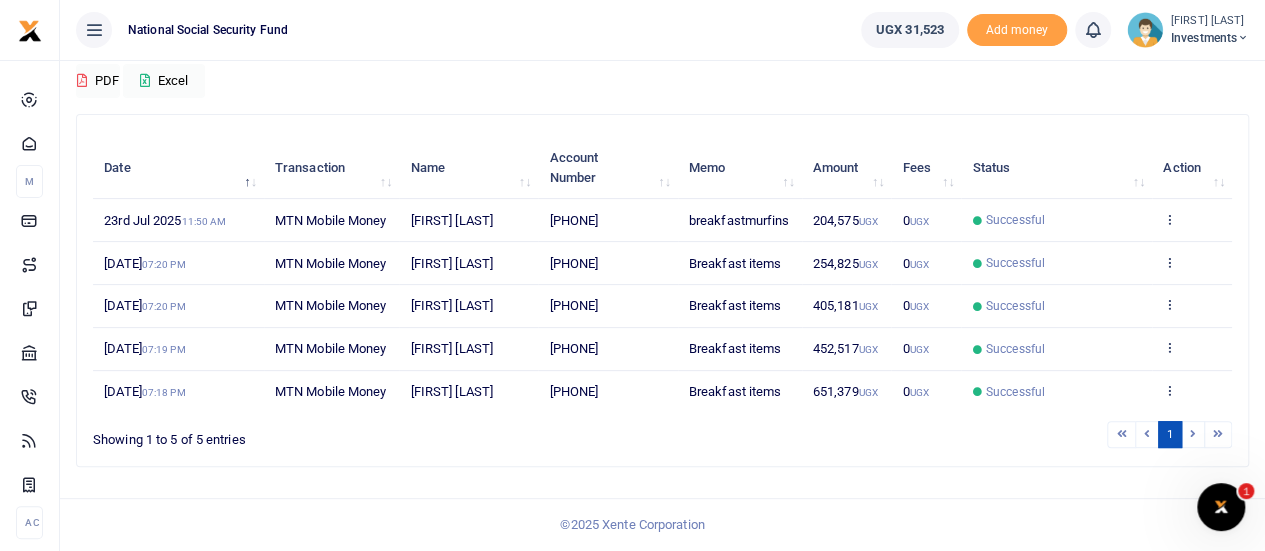 click on "View details
Send again" at bounding box center [1192, 220] 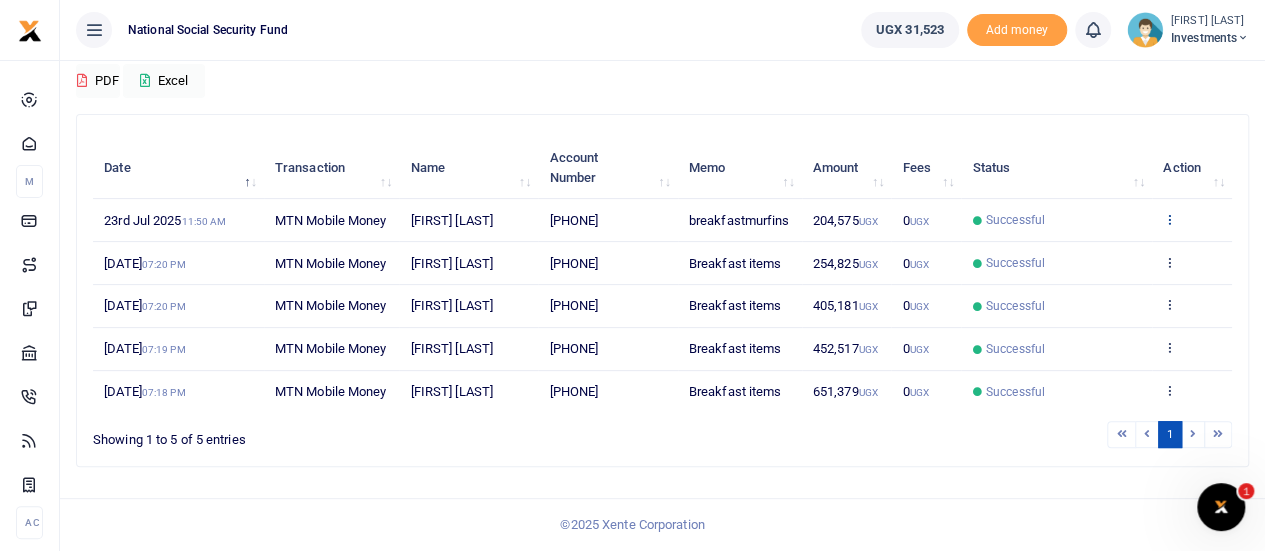 click at bounding box center [1169, 219] 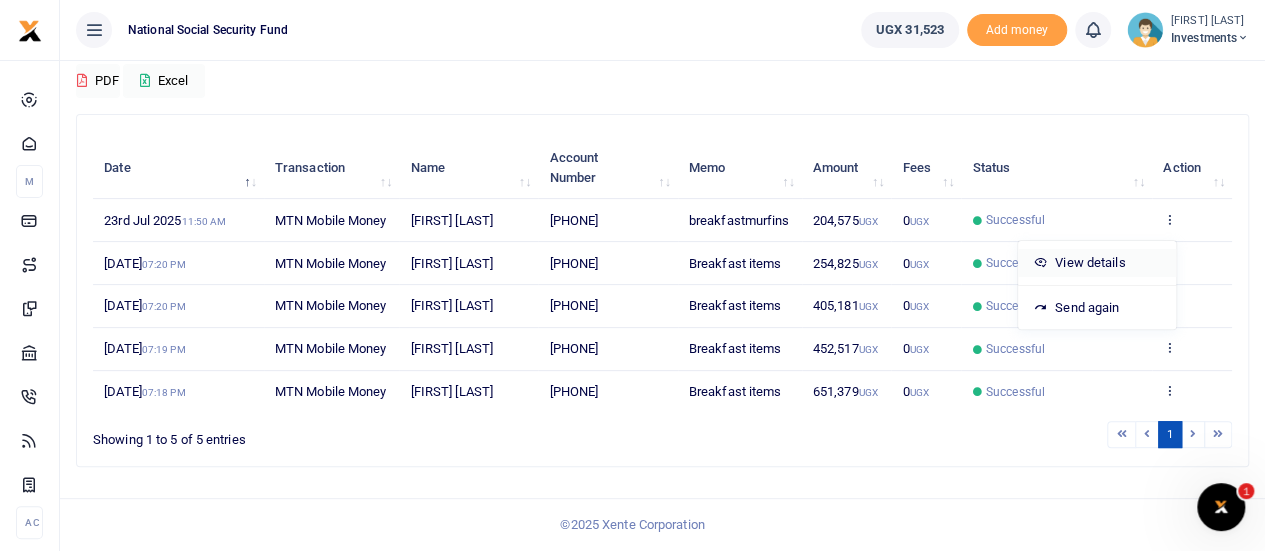 click on "View details" at bounding box center [1097, 263] 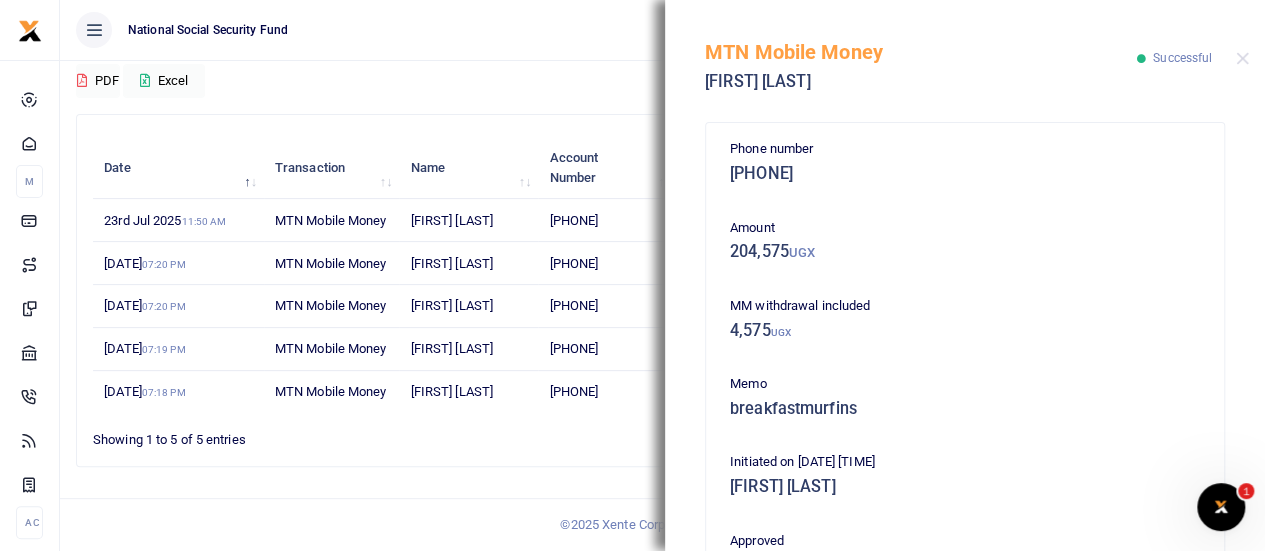 click on "[PHONE]" at bounding box center (965, 174) 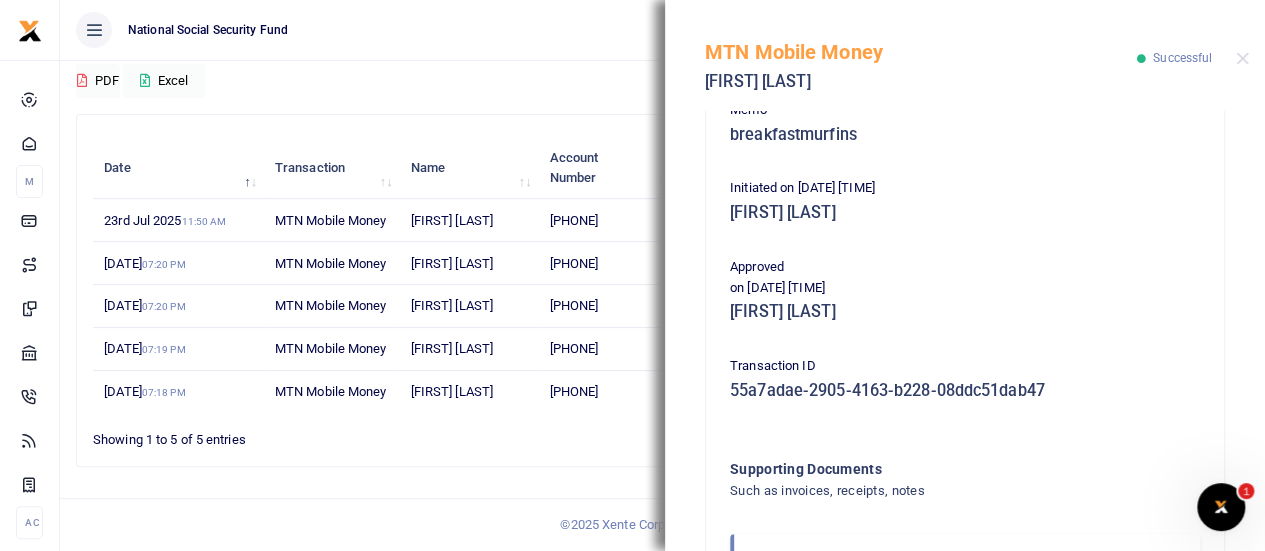 scroll, scrollTop: 433, scrollLeft: 0, axis: vertical 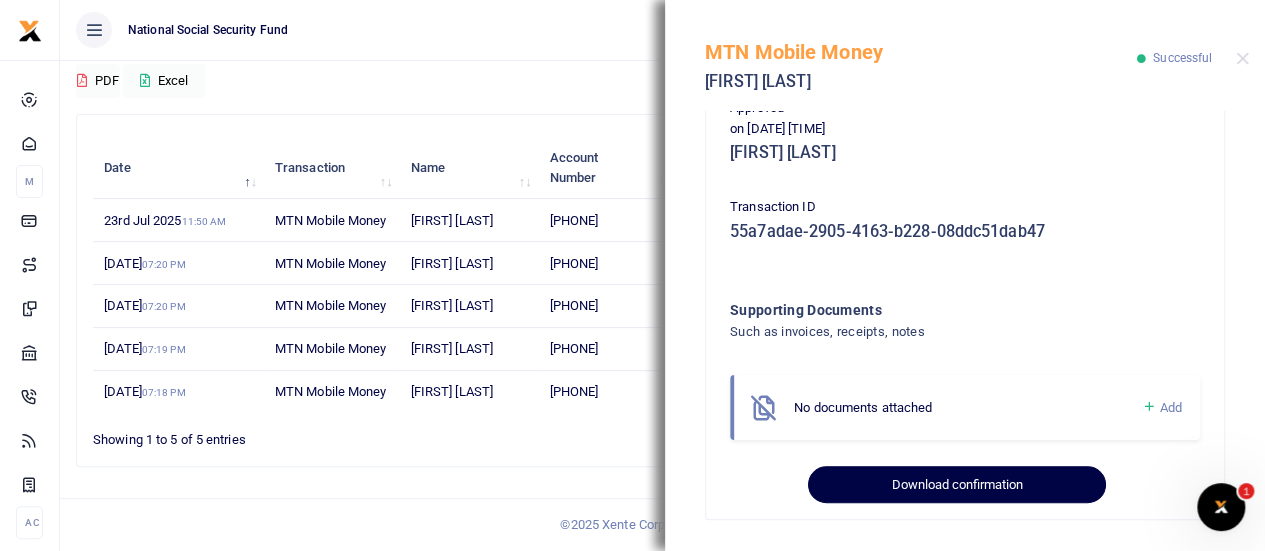 click on "Download confirmation" at bounding box center (956, 485) 